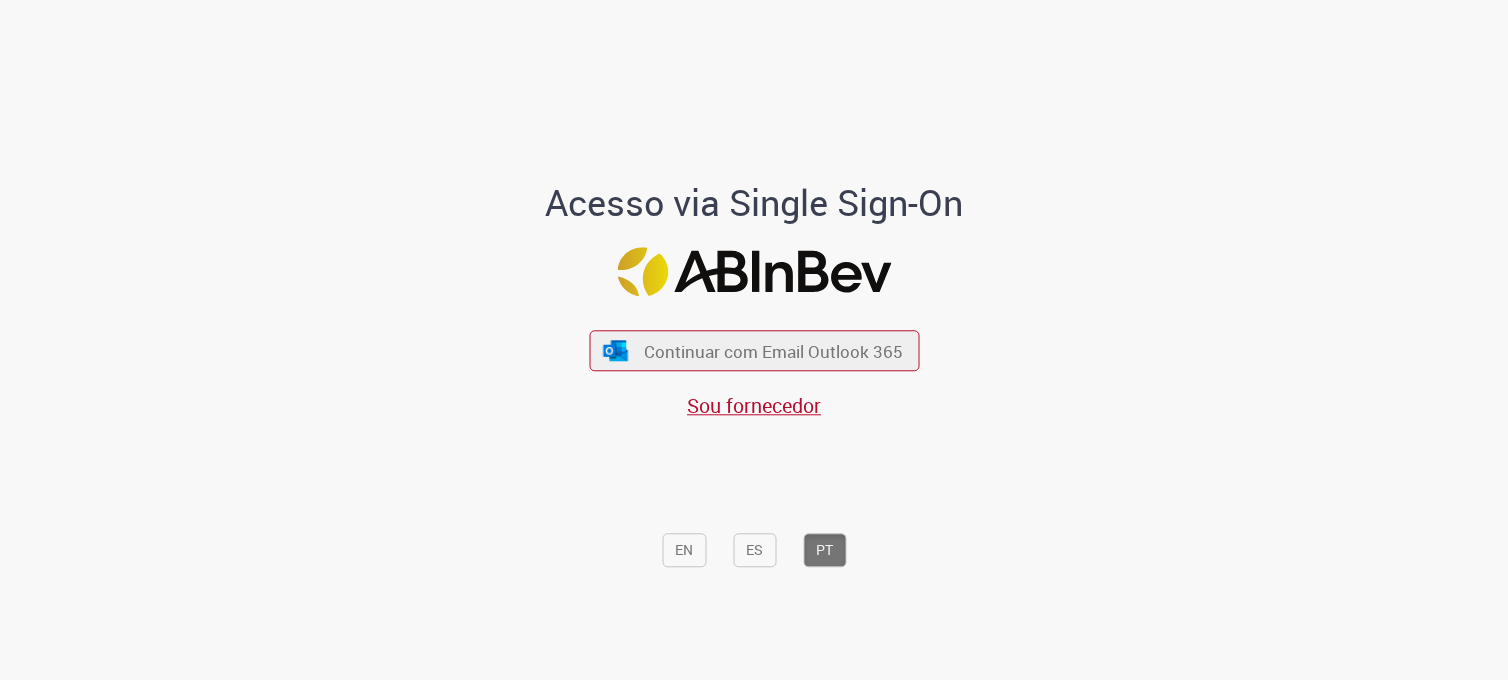 scroll, scrollTop: 0, scrollLeft: 0, axis: both 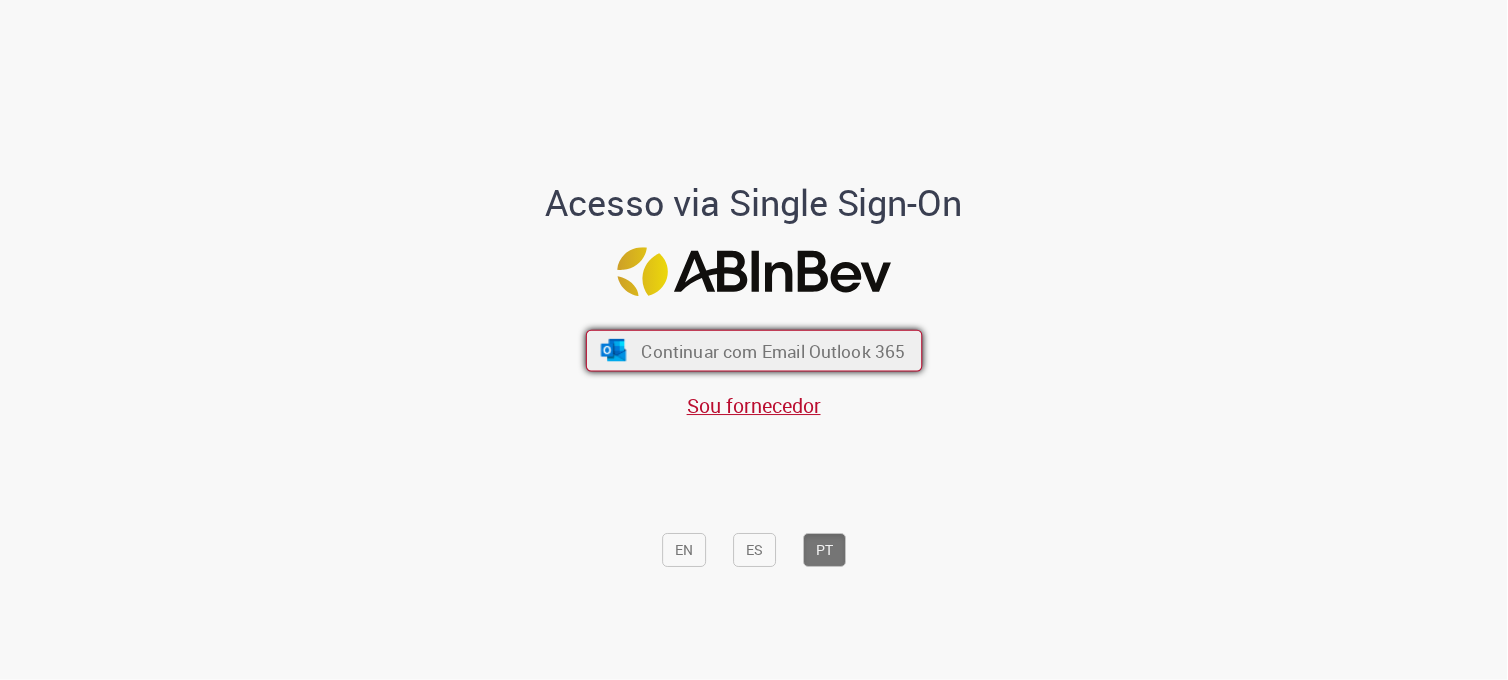 click on "Continuar com Email Outlook 365" at bounding box center [773, 350] 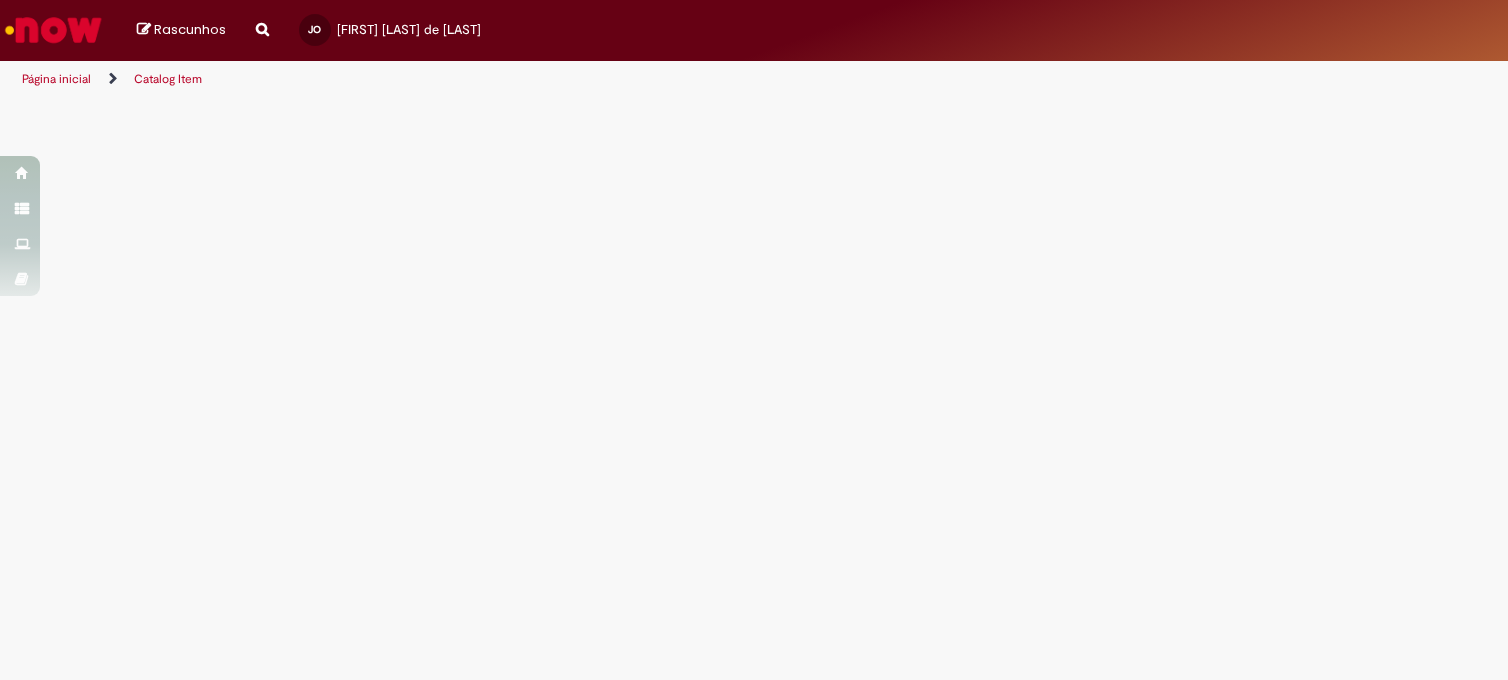 scroll, scrollTop: 0, scrollLeft: 0, axis: both 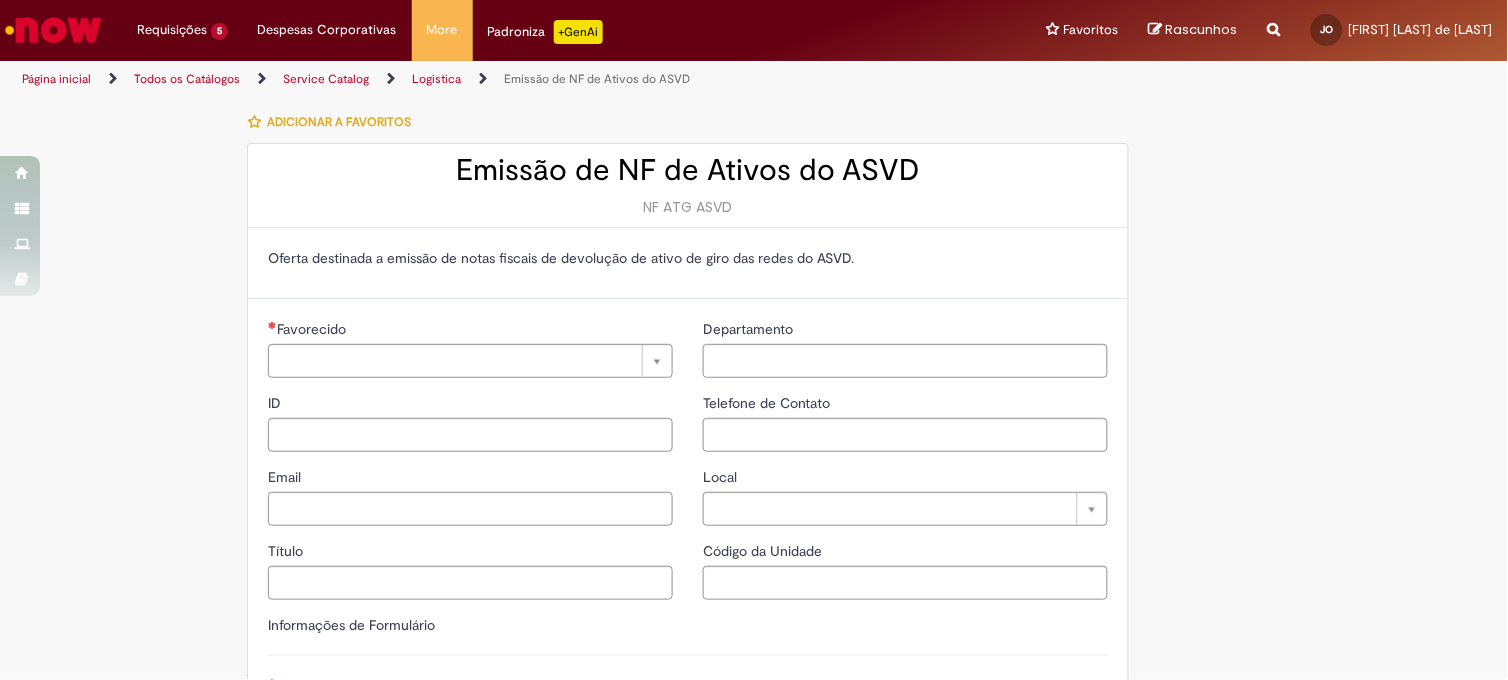 type on "**********" 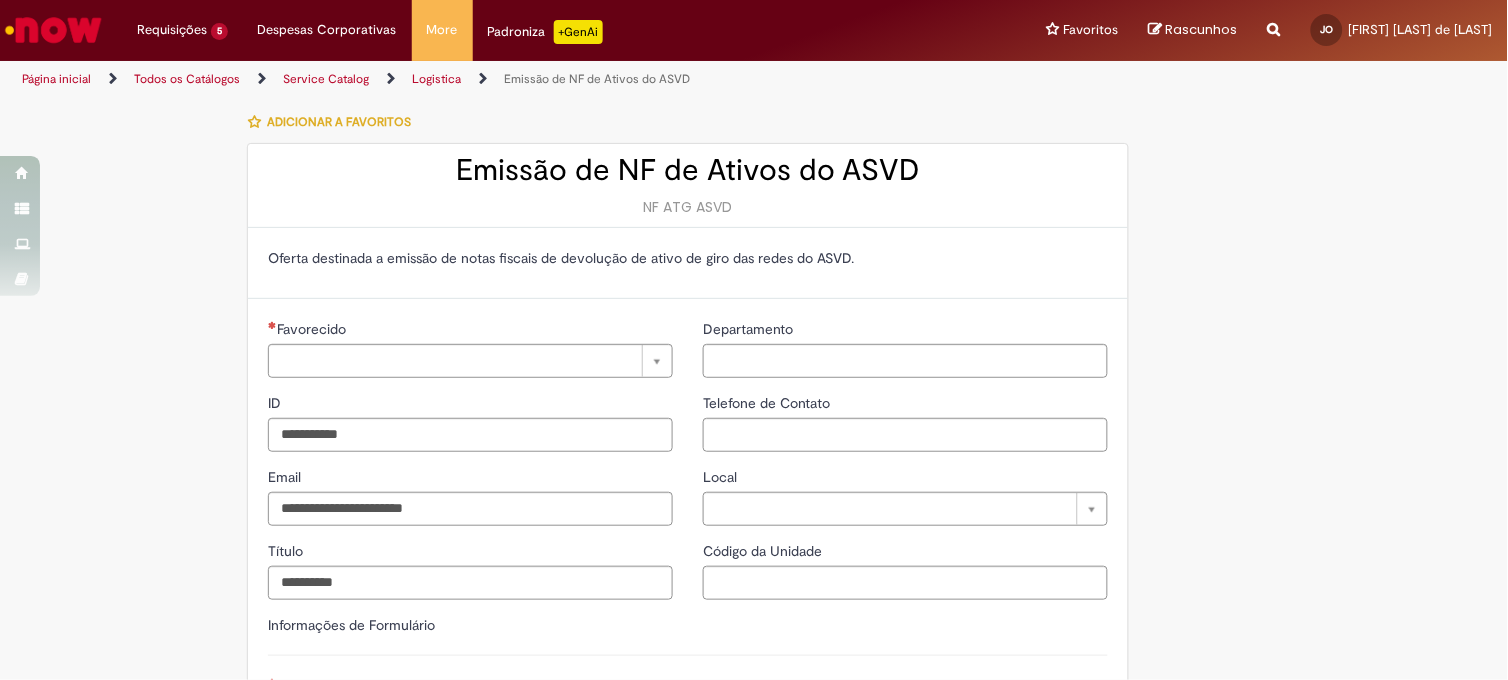 type on "**********" 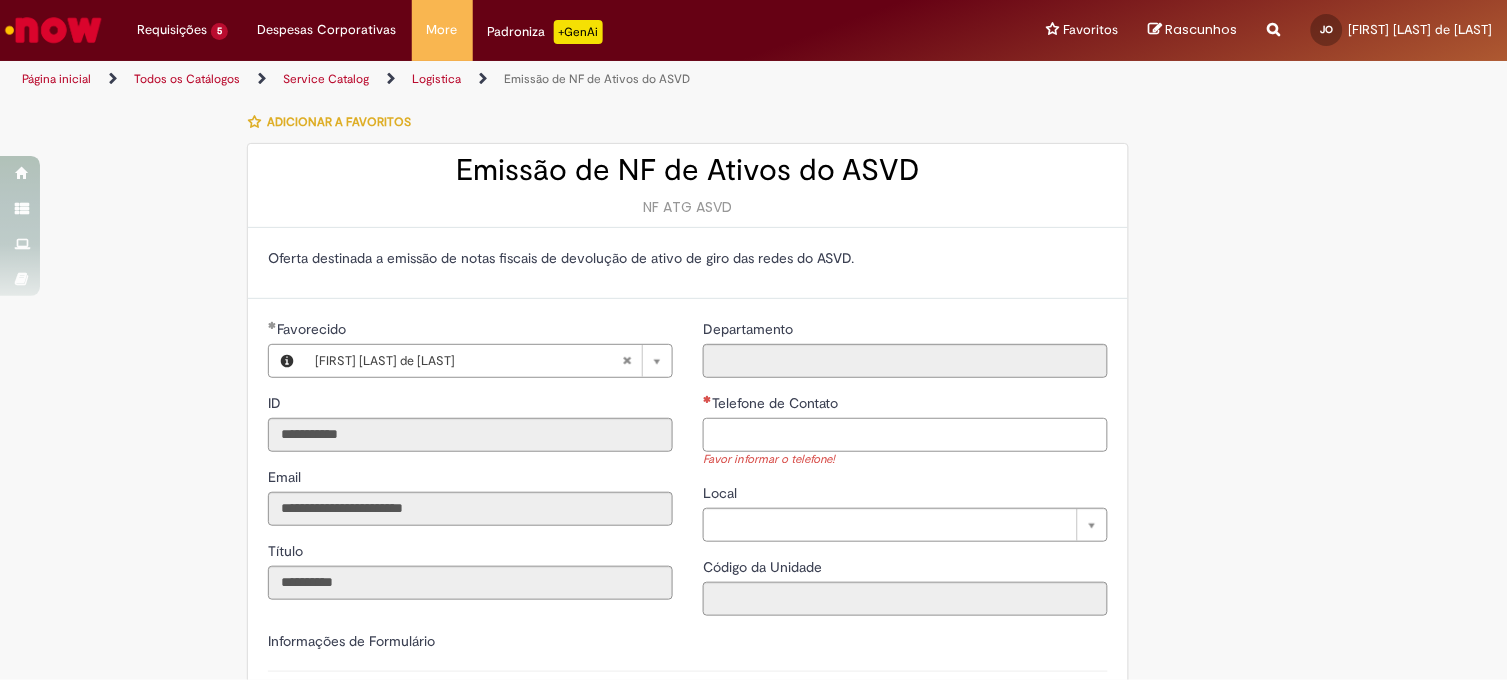 click on "Telefone de Contato" at bounding box center [905, 435] 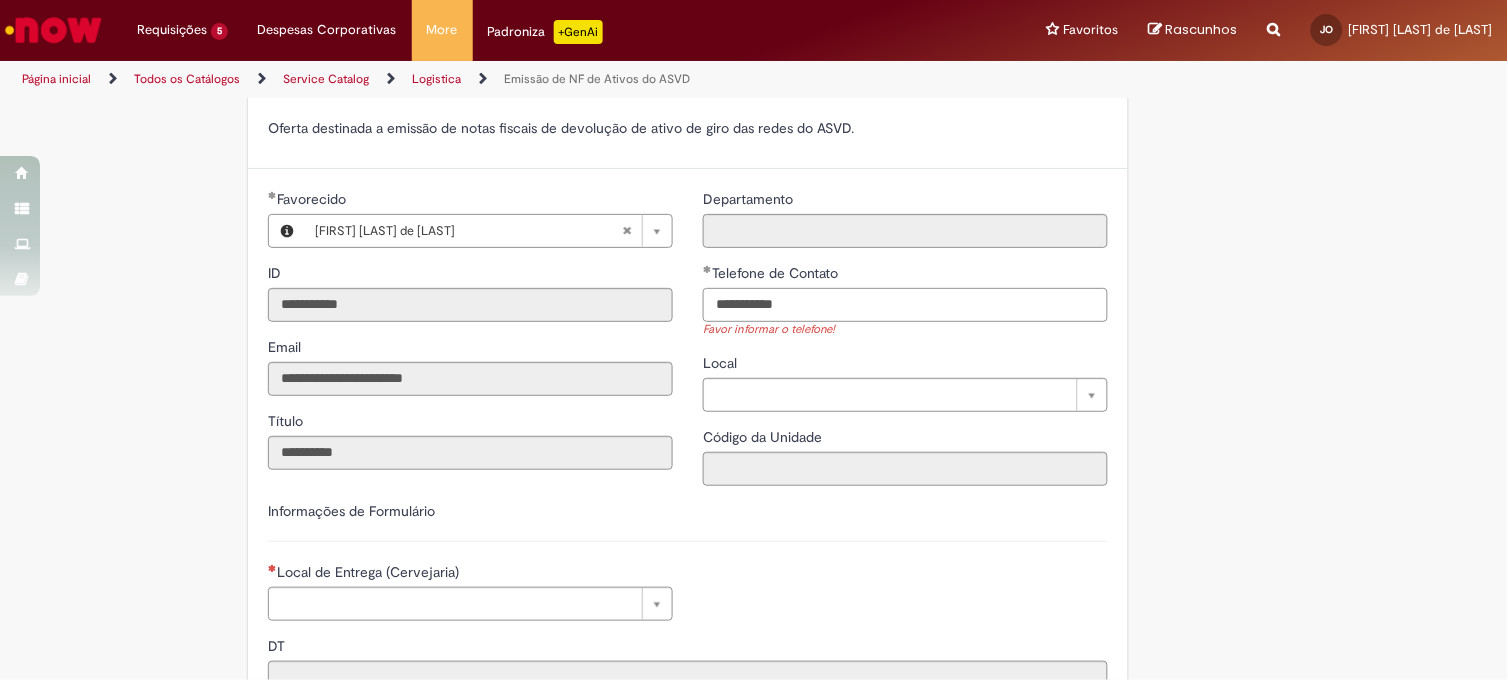 scroll, scrollTop: 444, scrollLeft: 0, axis: vertical 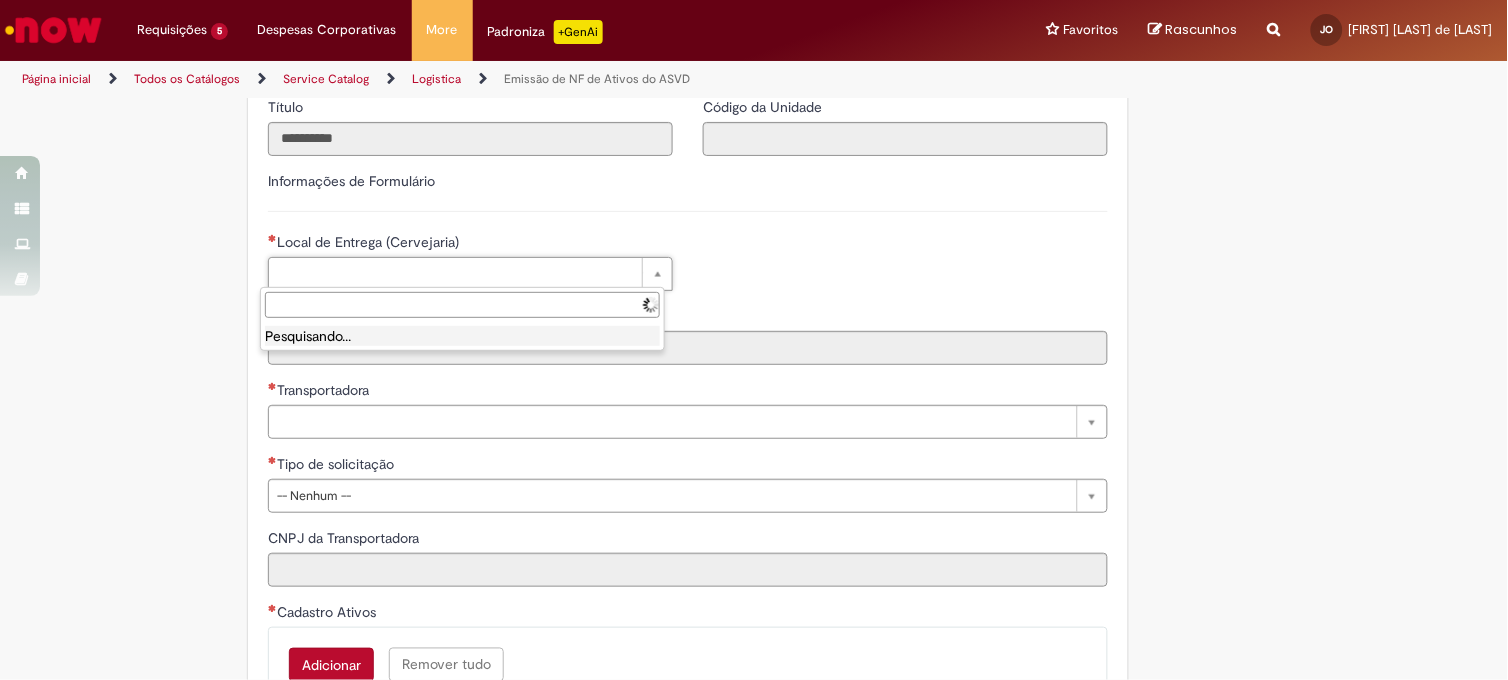 type on "**********" 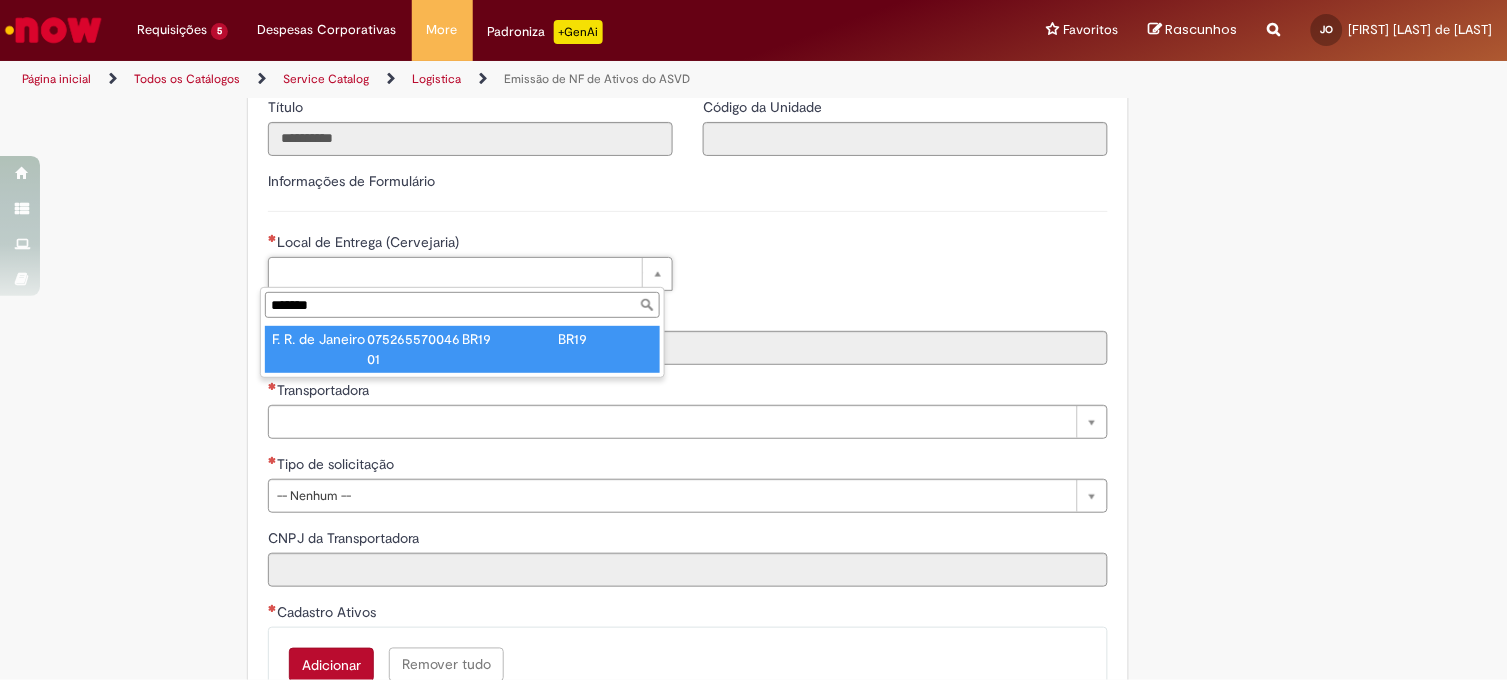 type on "*******" 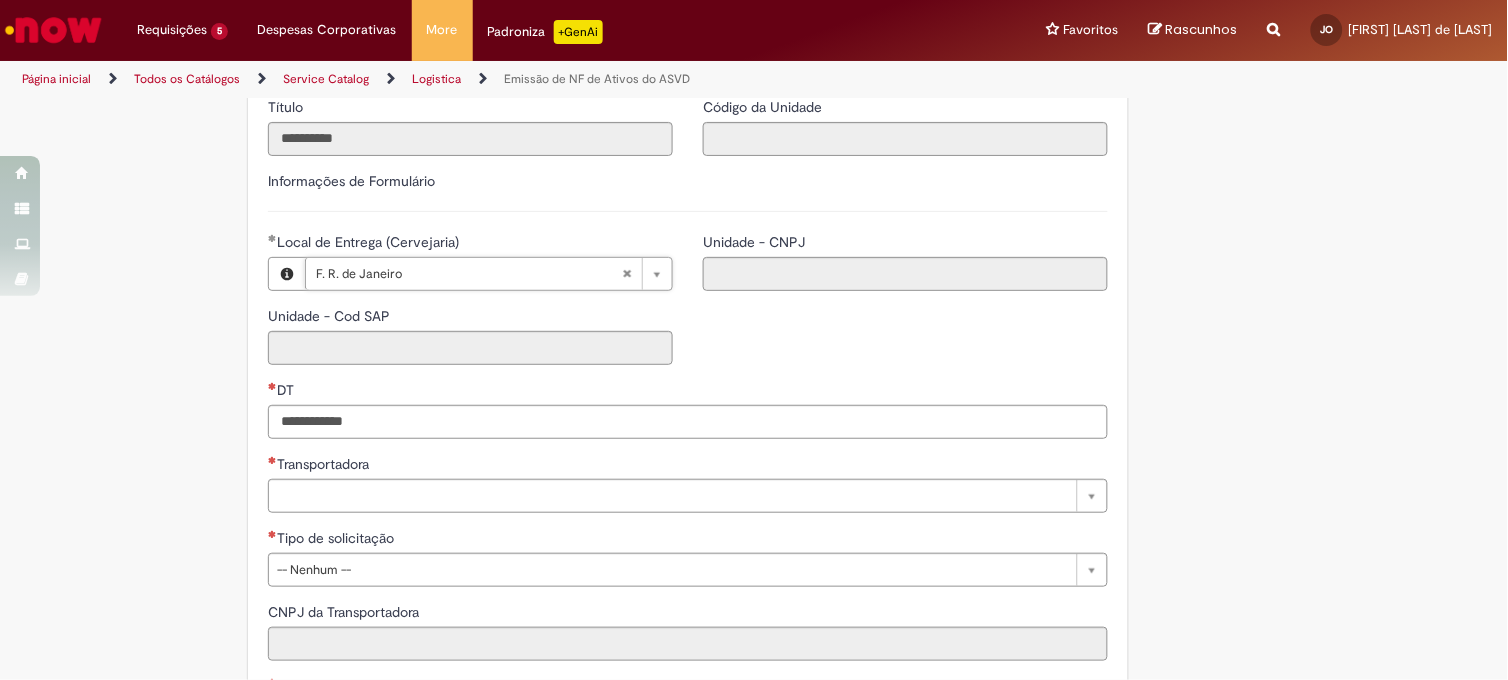 type on "****" 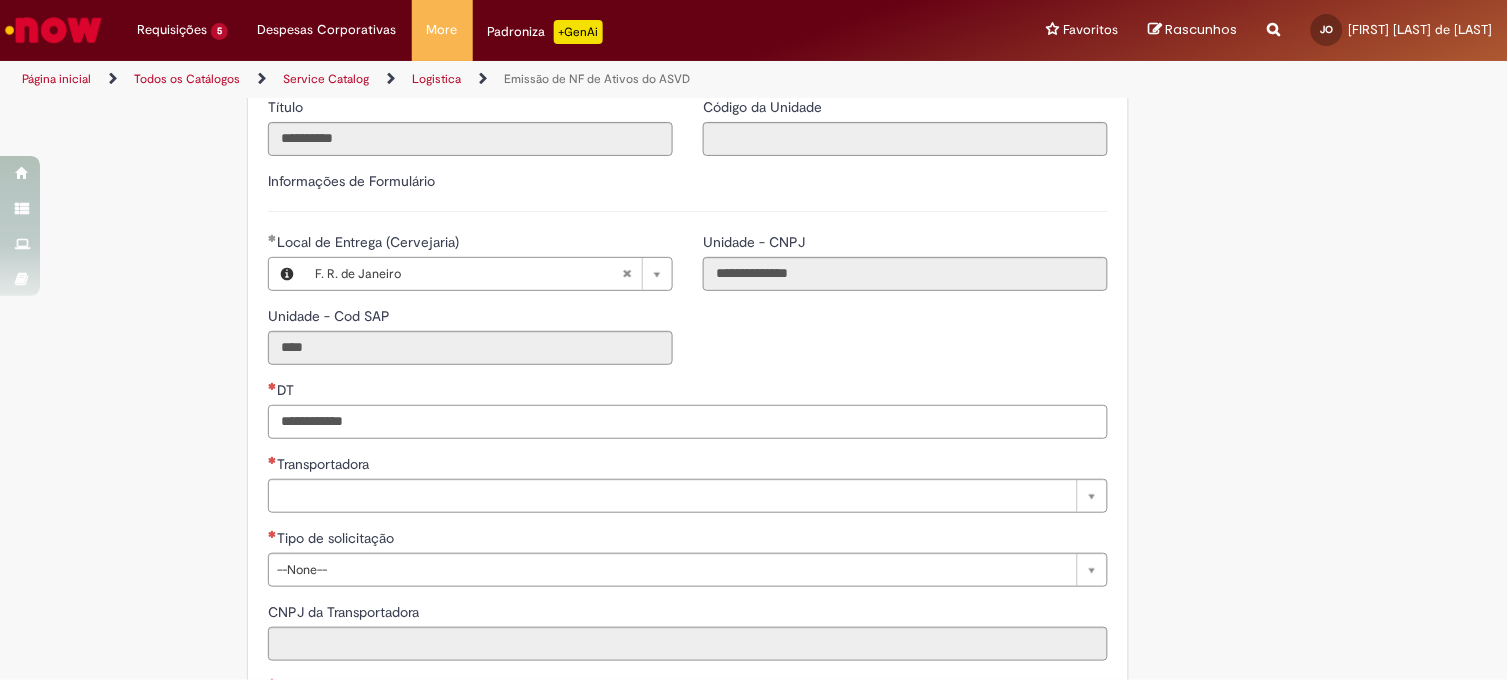 click on "DT" at bounding box center (688, 422) 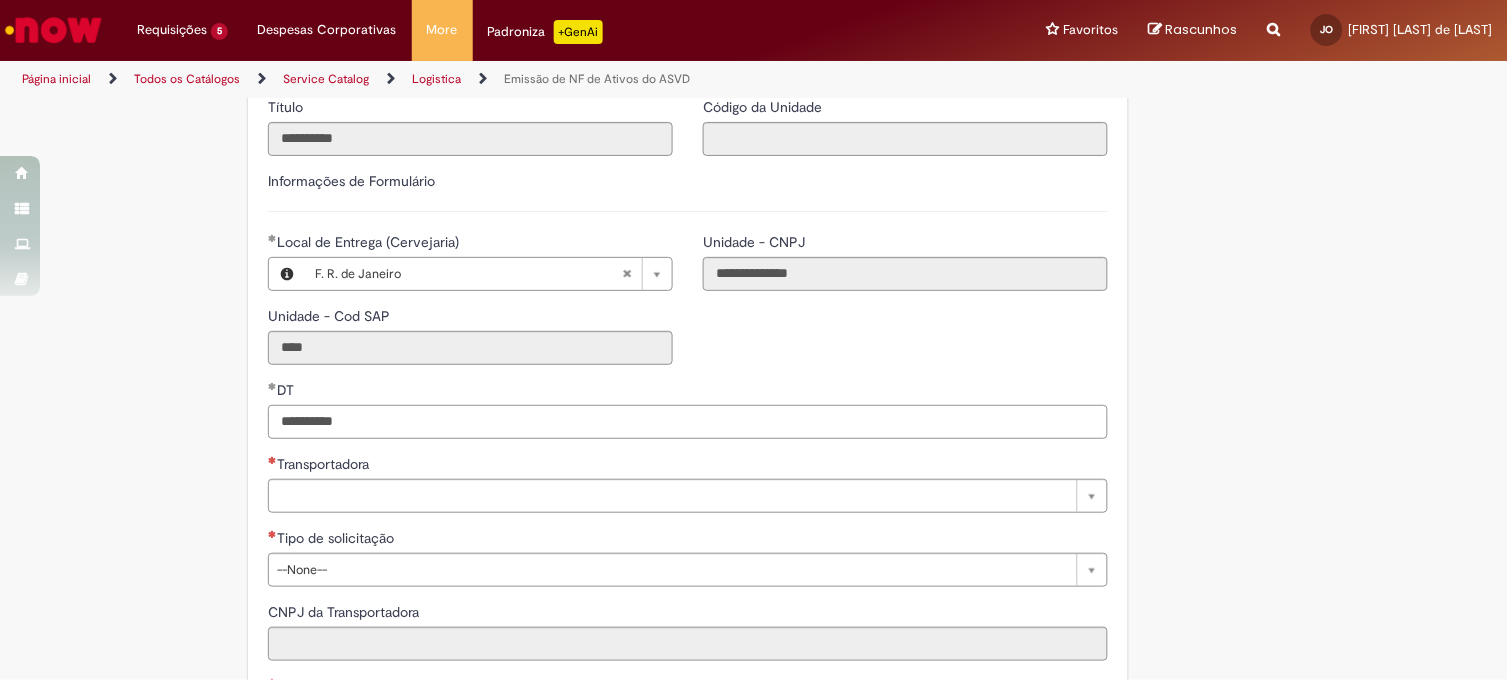 type on "**********" 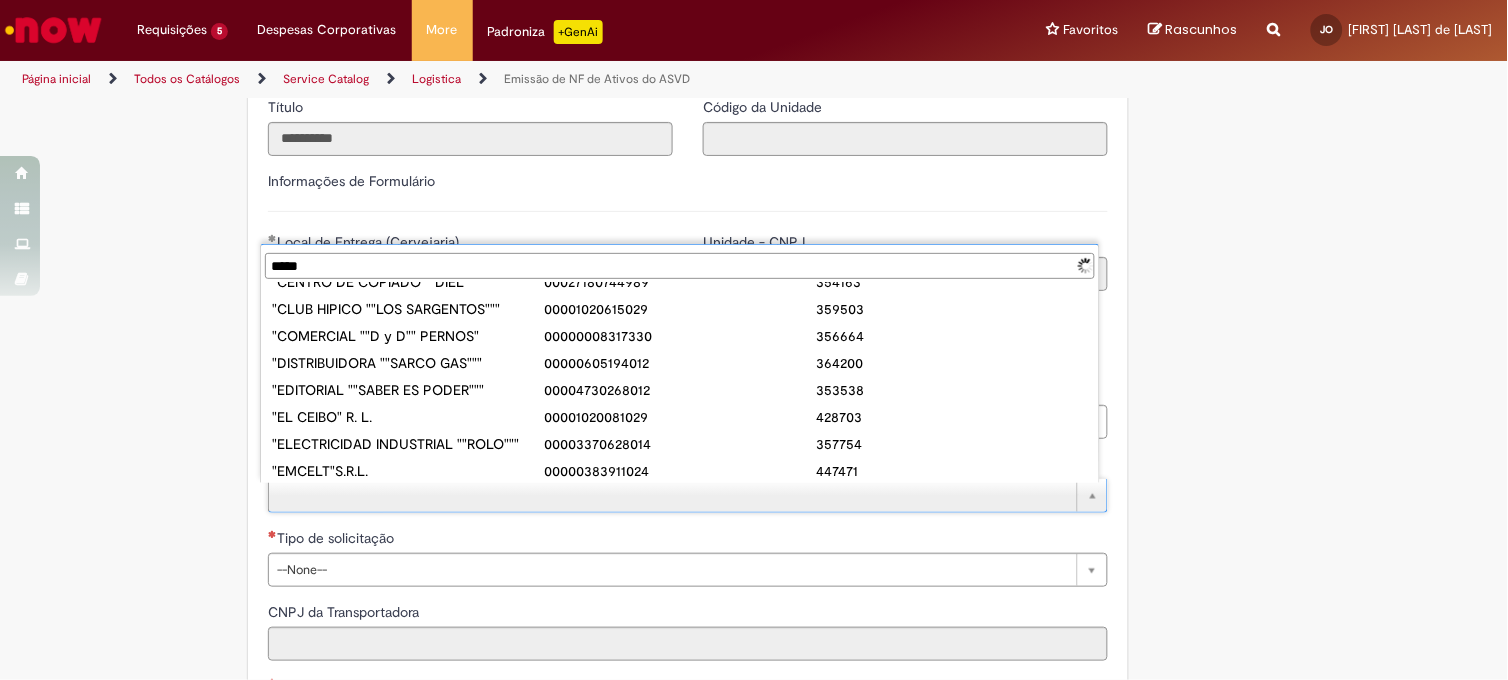 scroll, scrollTop: 0, scrollLeft: 0, axis: both 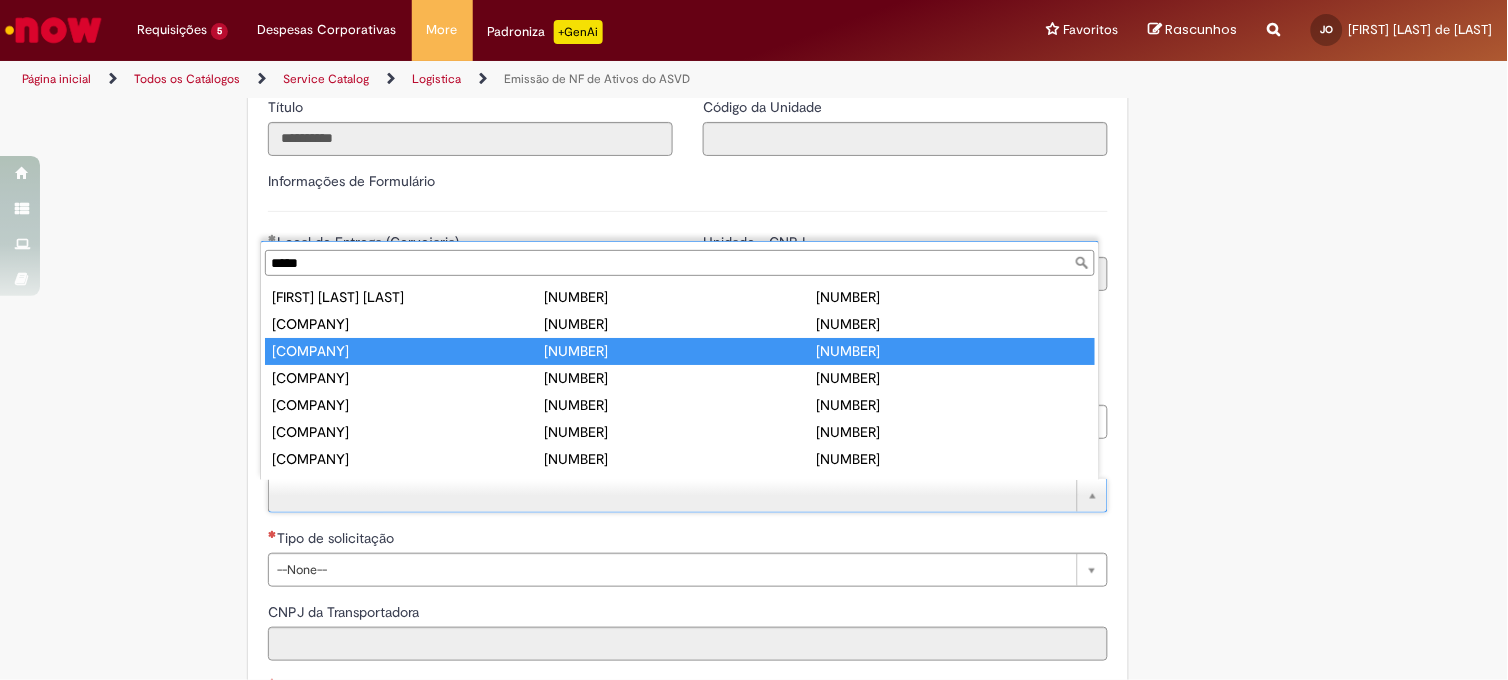 type on "*****" 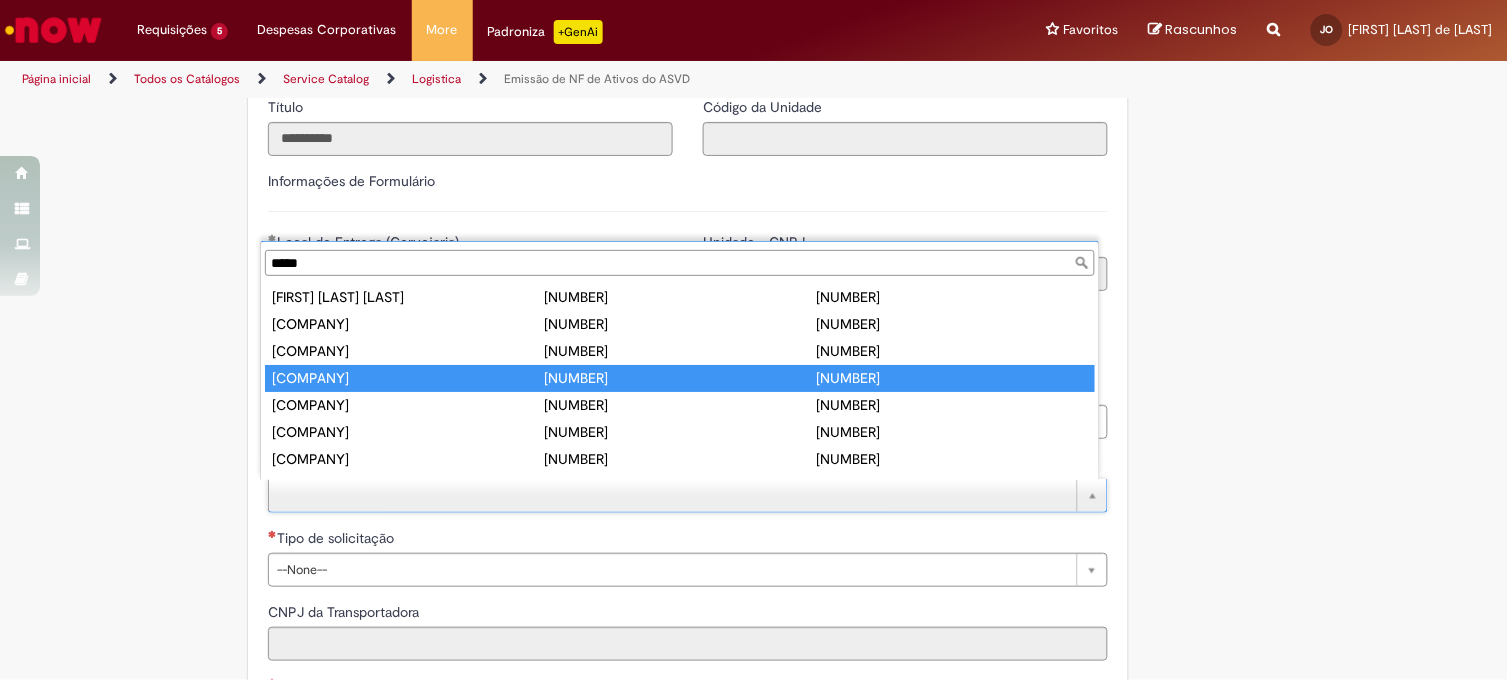 type on "**********" 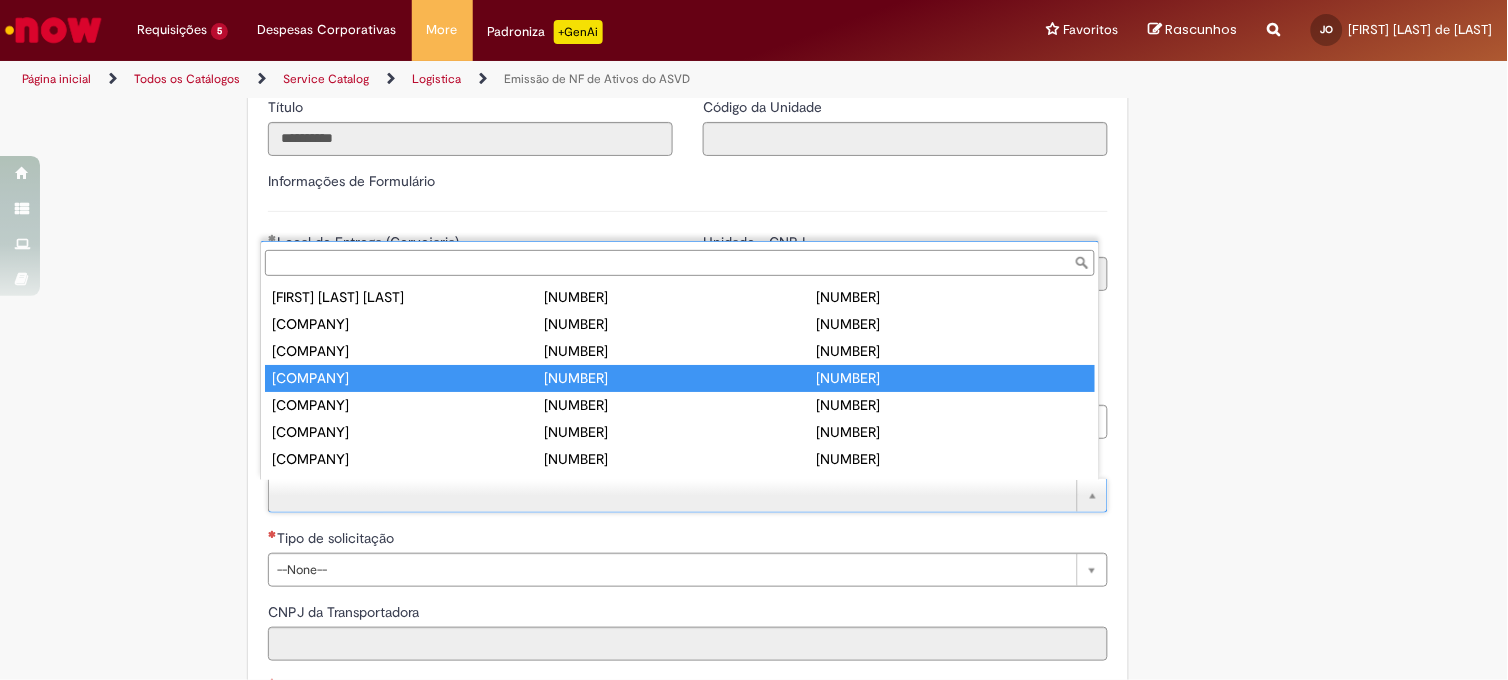 type on "**********" 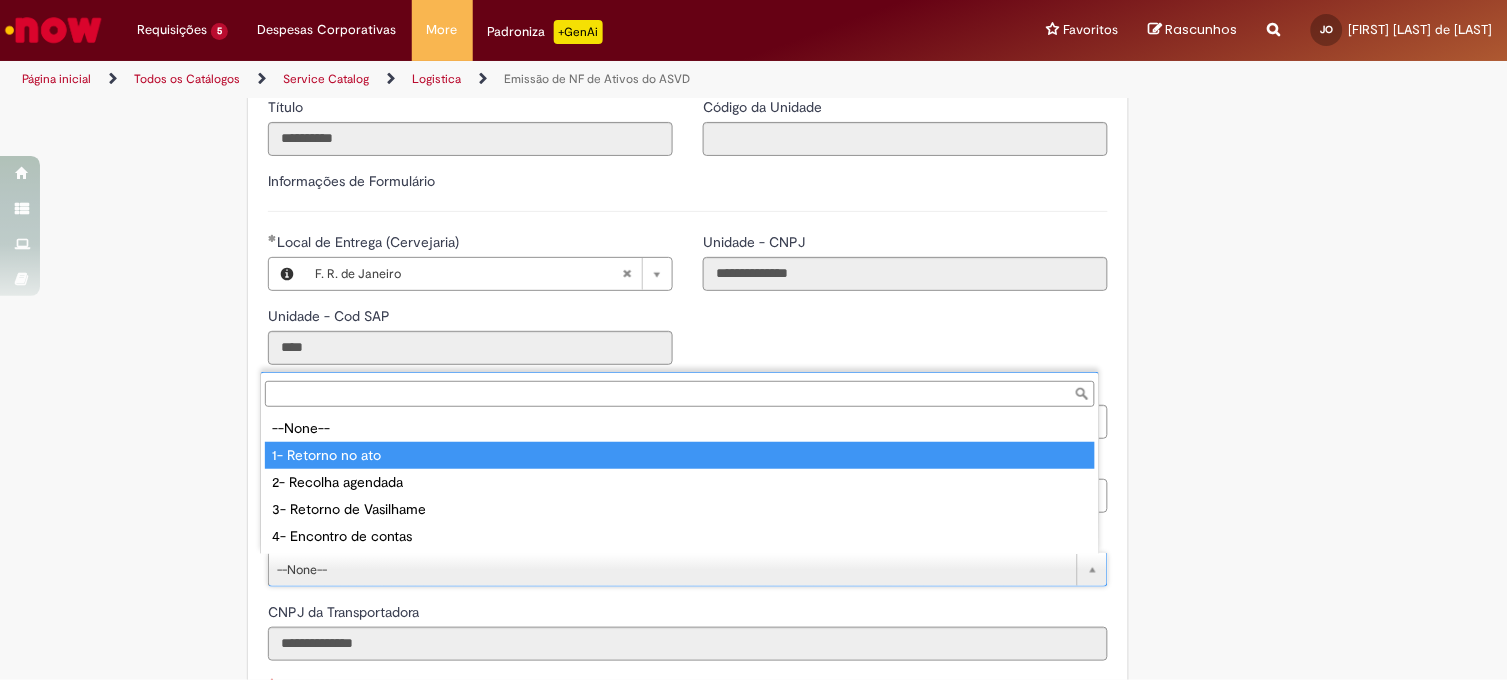 type on "**********" 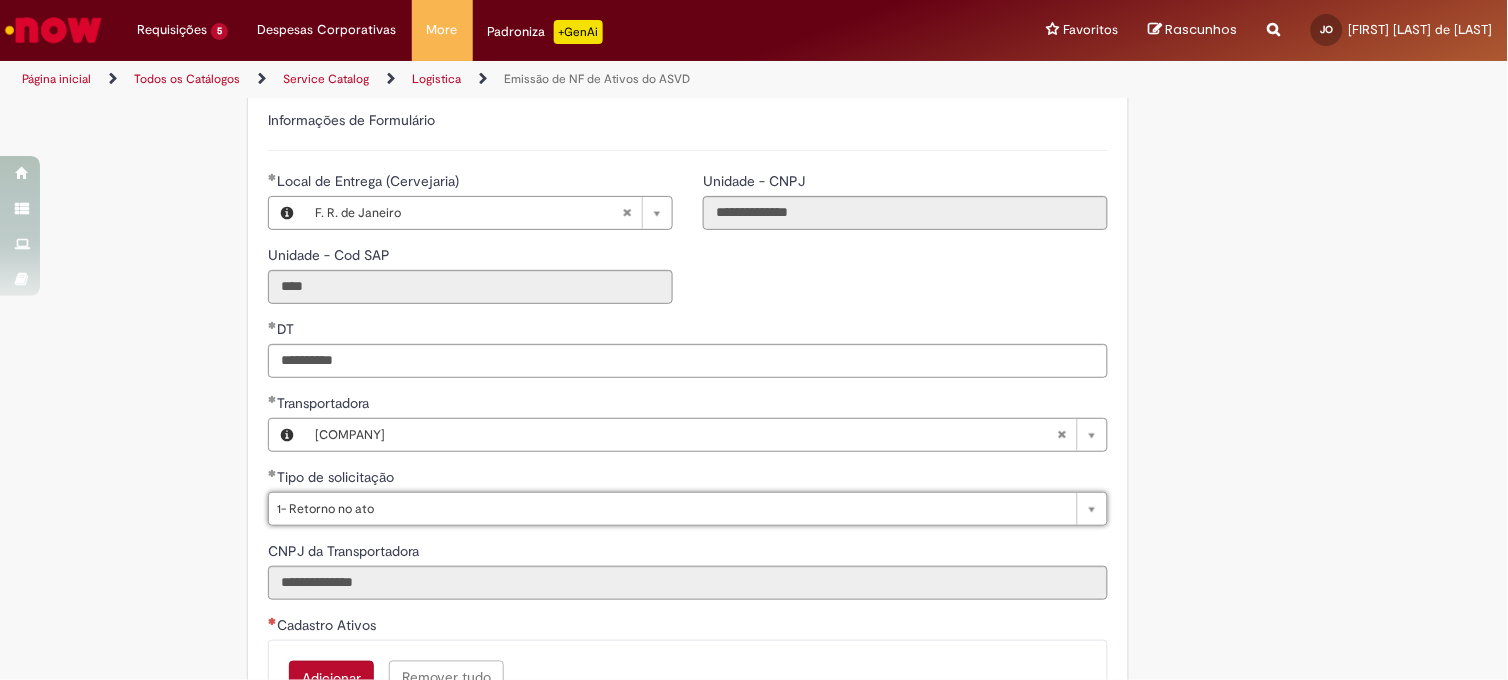 scroll, scrollTop: 666, scrollLeft: 0, axis: vertical 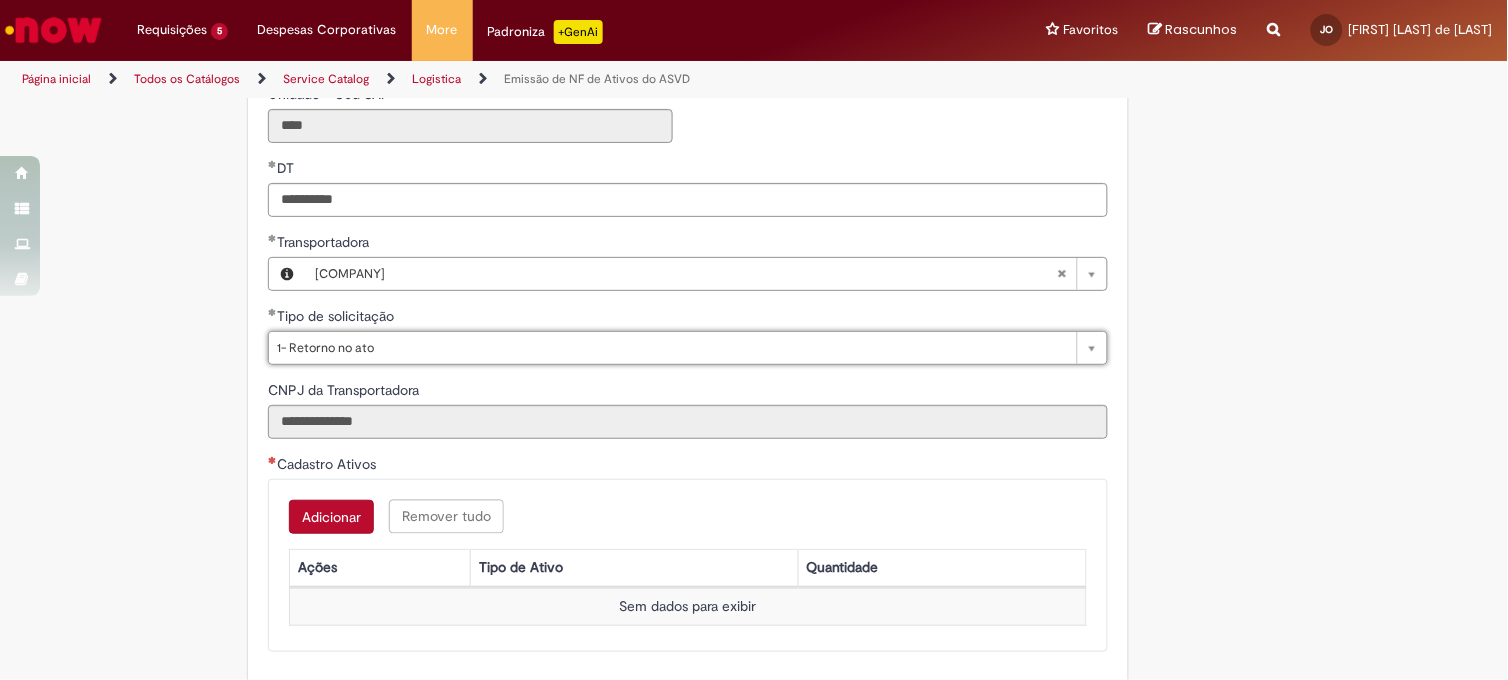 click on "Adicionar" at bounding box center [331, 517] 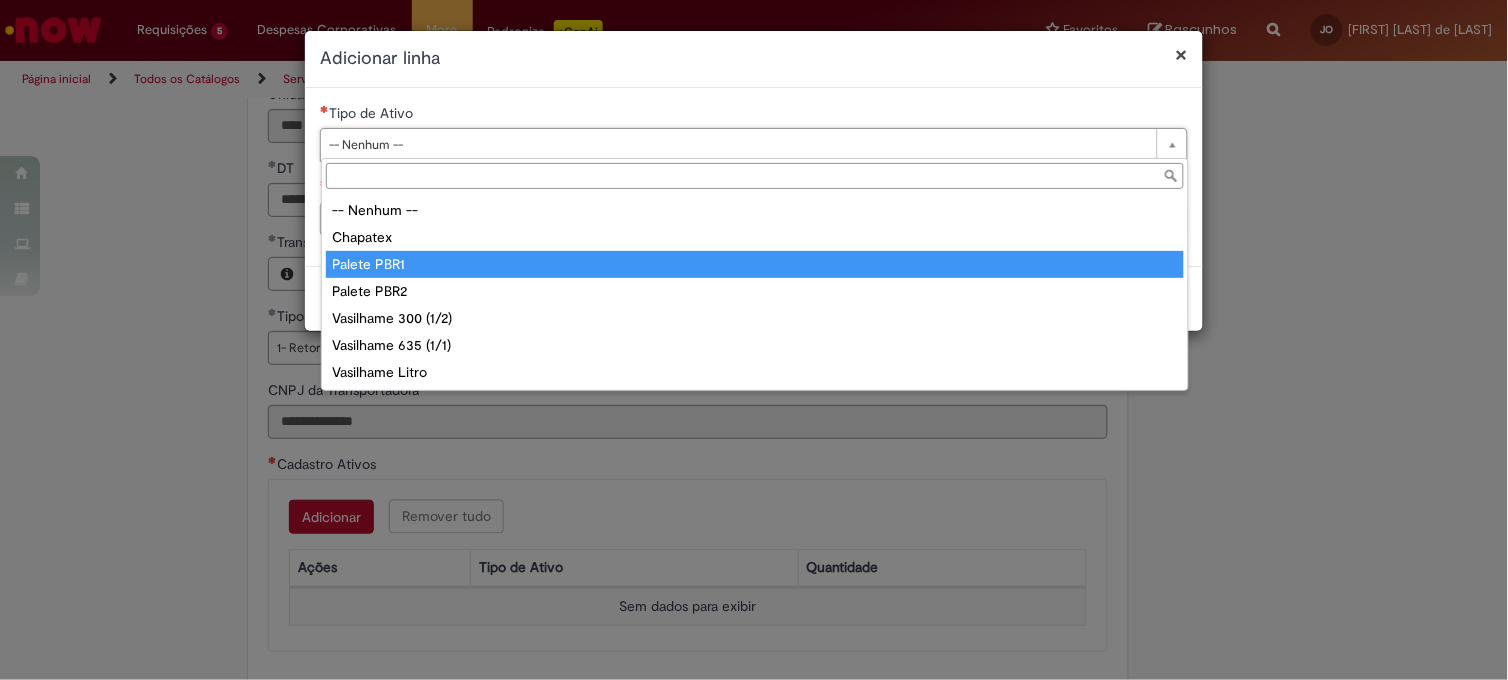 type on "**********" 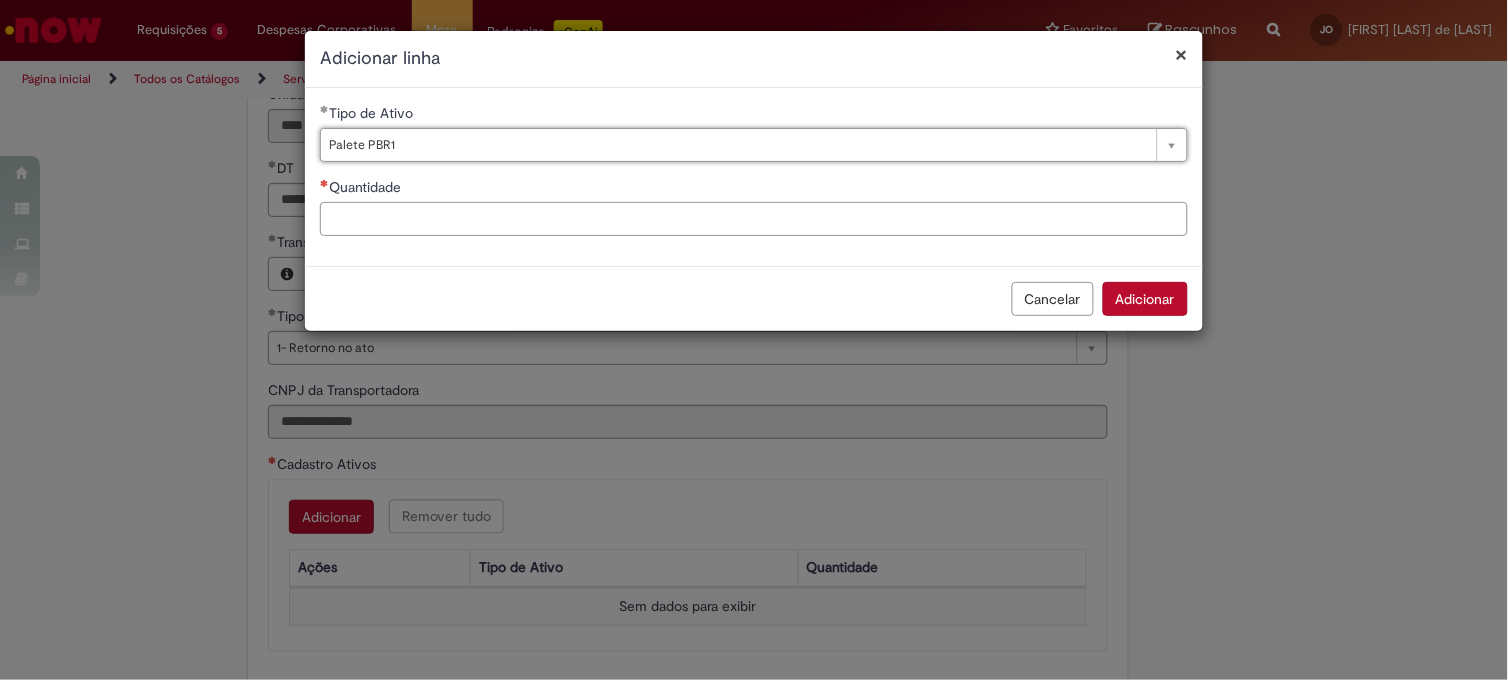 click on "Quantidade" at bounding box center [754, 219] 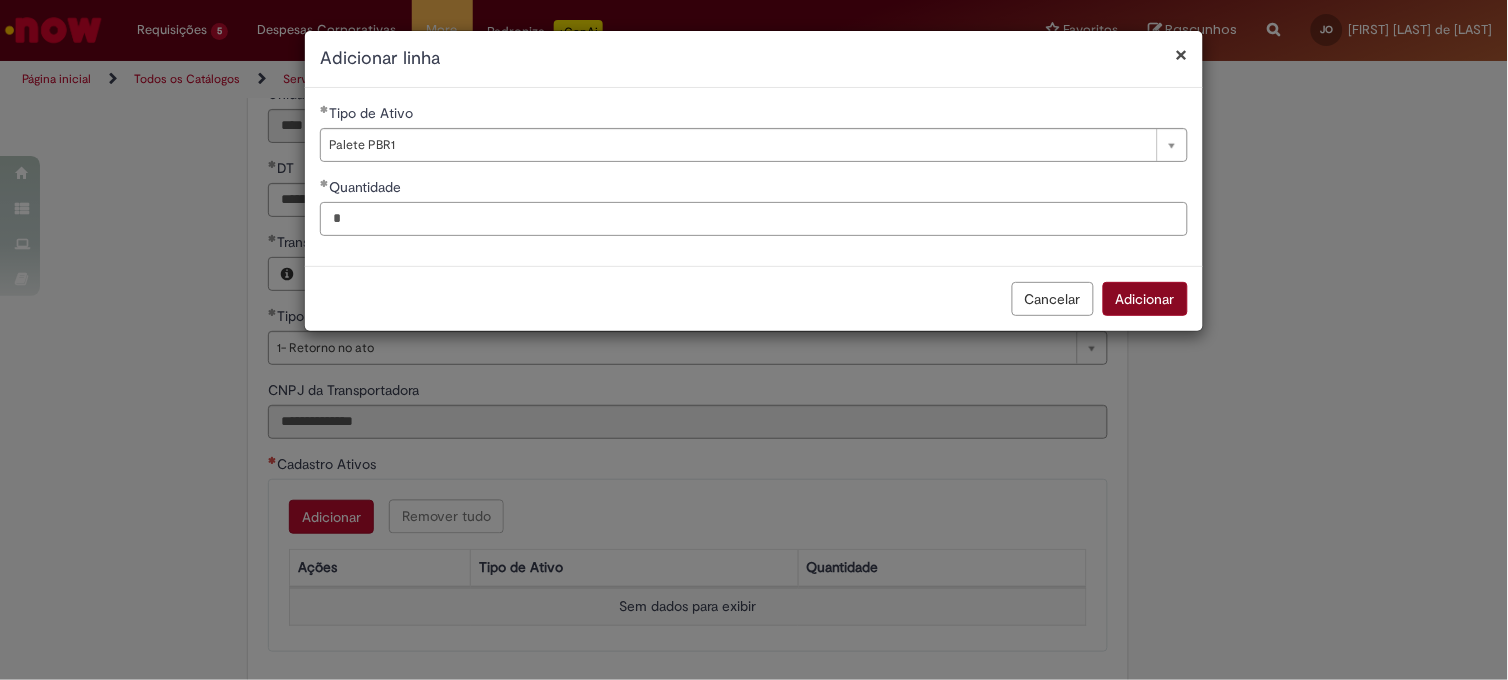 type on "*" 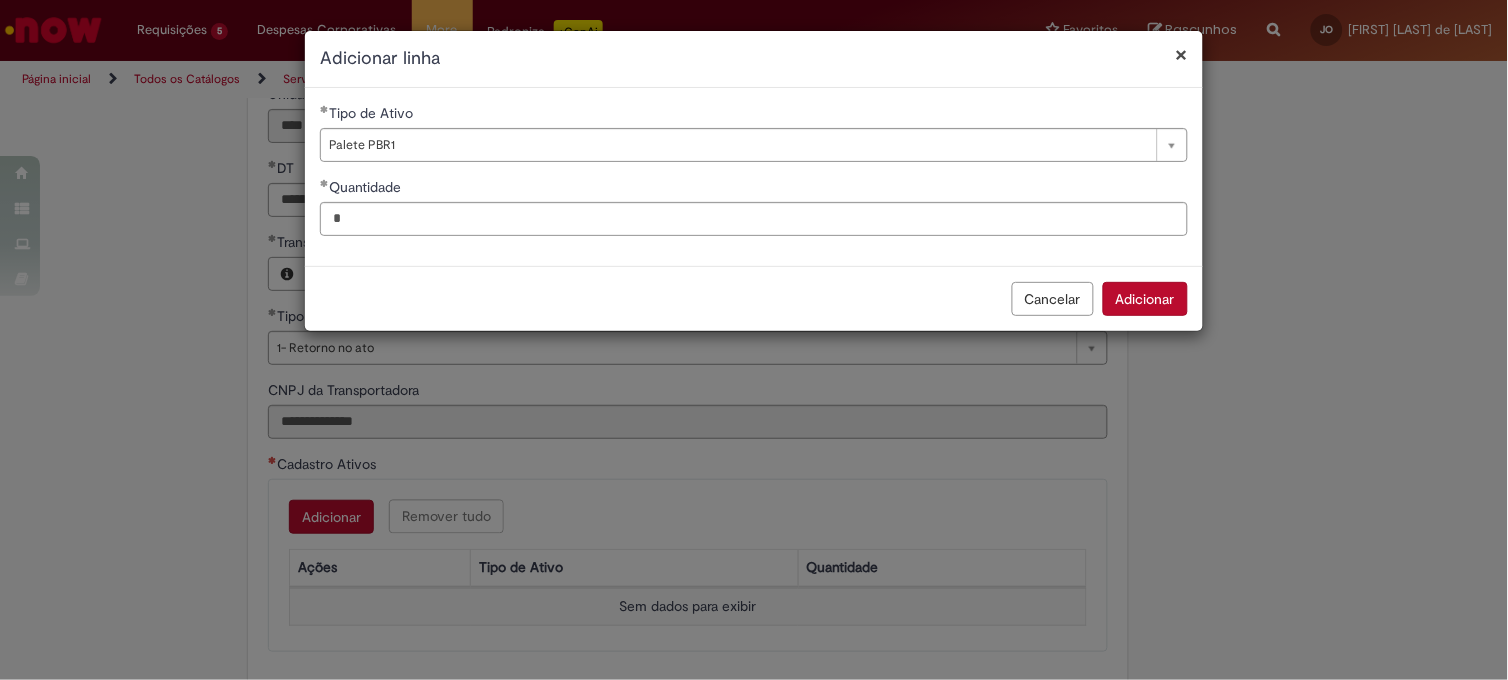 click on "Adicionar" at bounding box center [1145, 299] 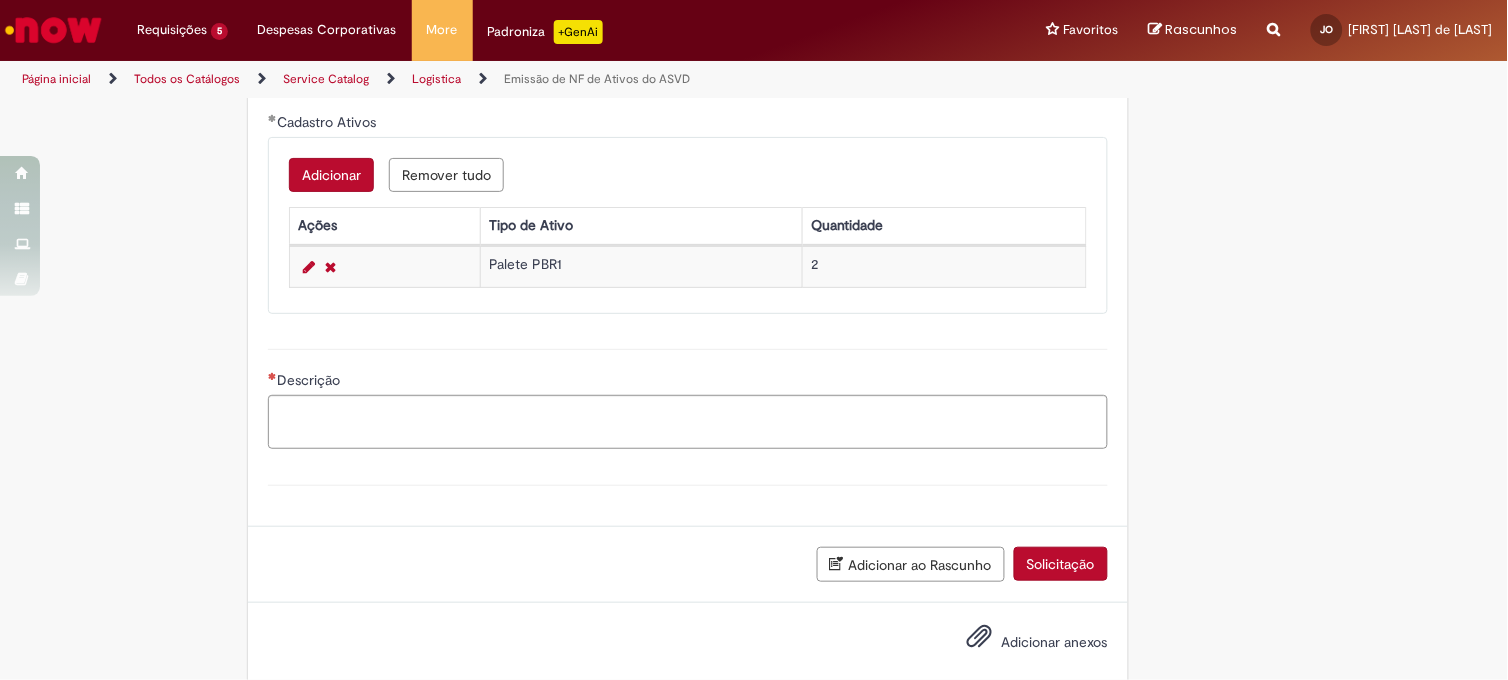 scroll, scrollTop: 1042, scrollLeft: 0, axis: vertical 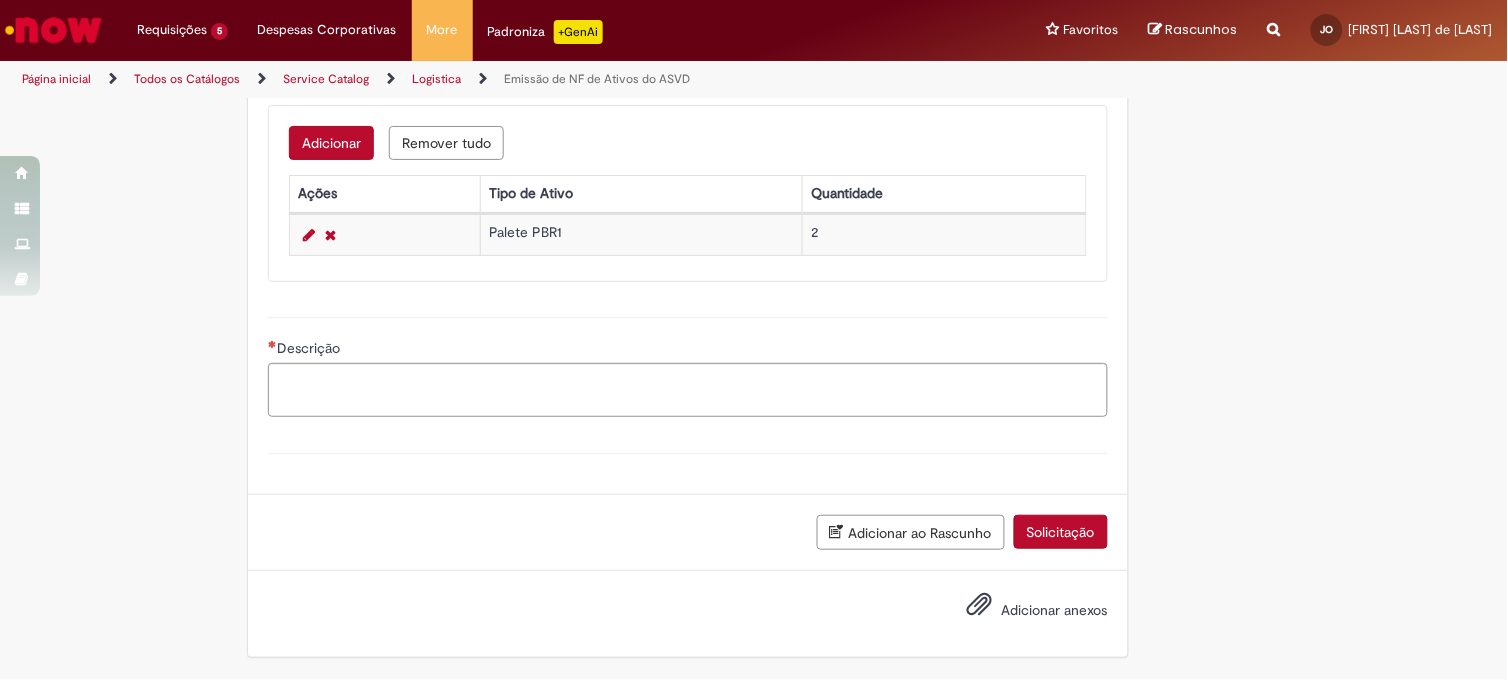 click on "Descrição" at bounding box center (688, 350) 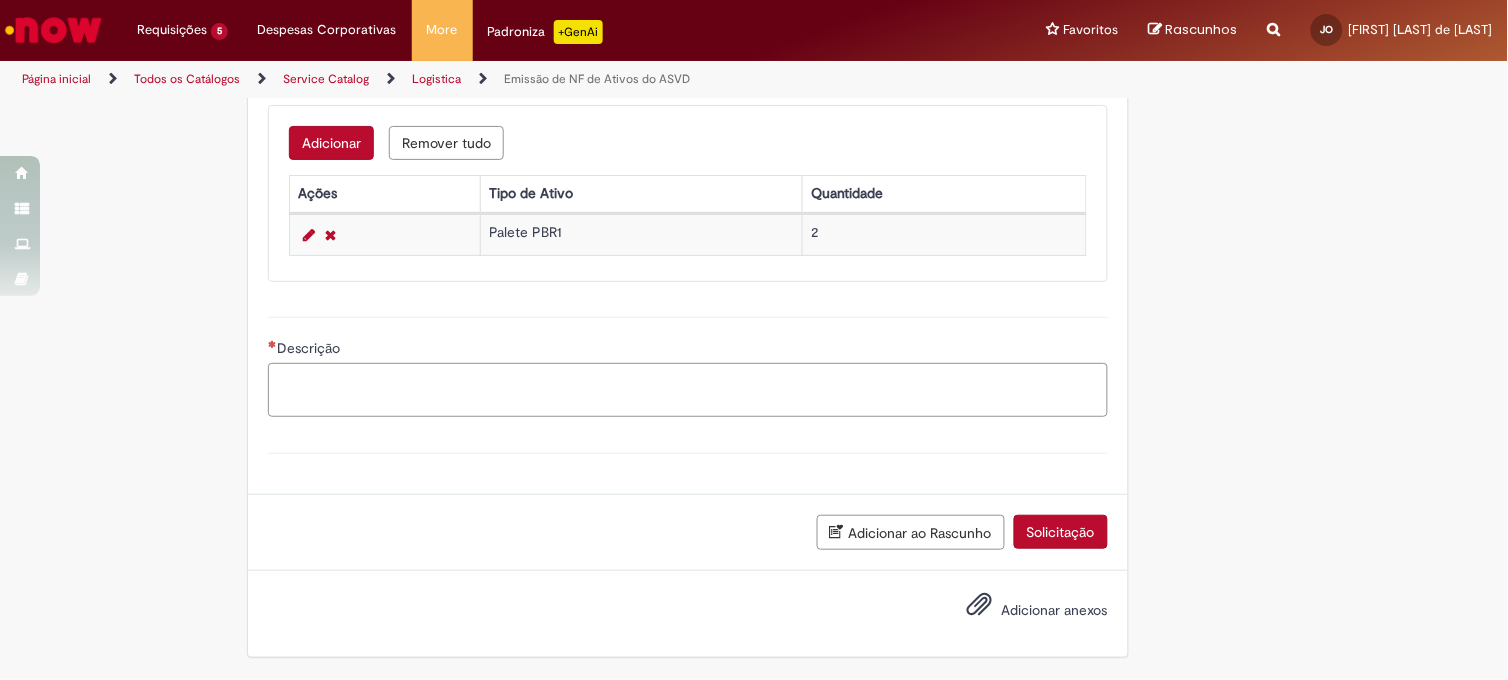 click on "Descrição" at bounding box center (688, 390) 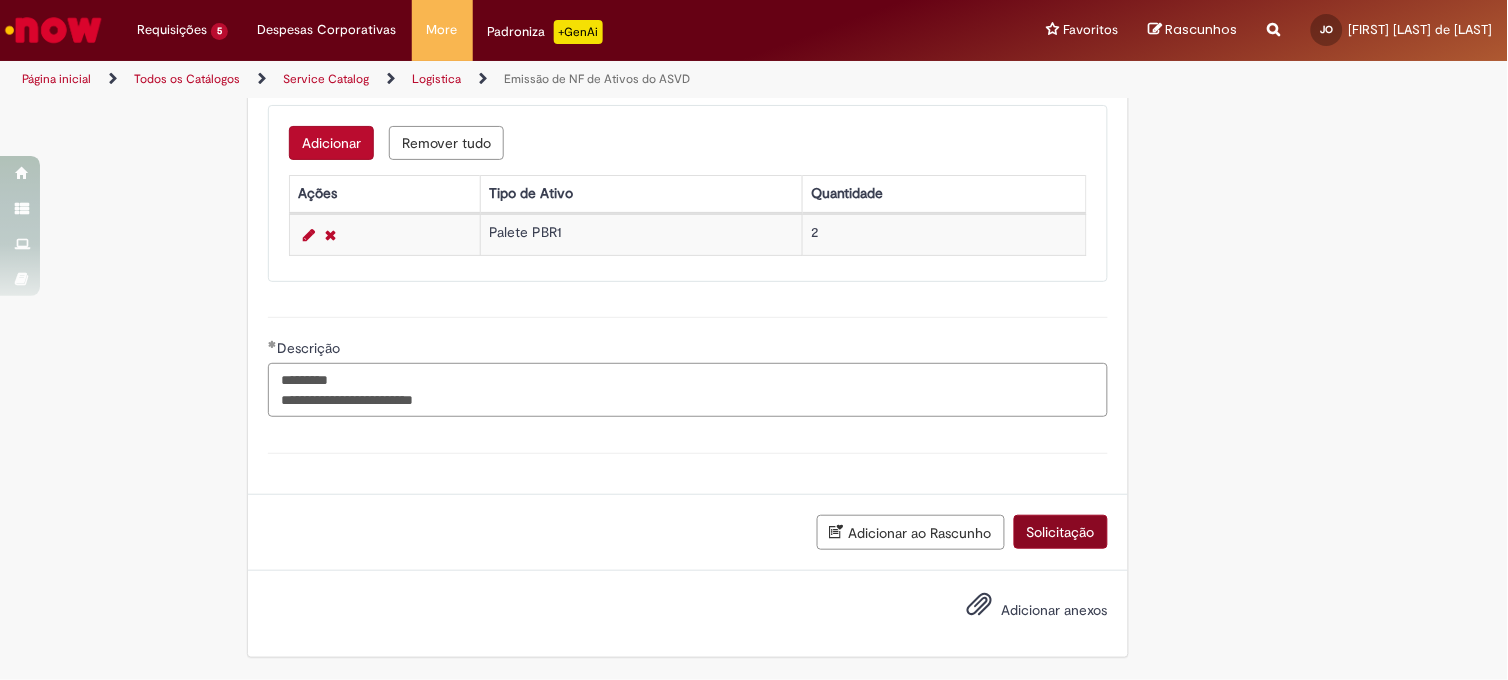 type on "[REDACTED]" 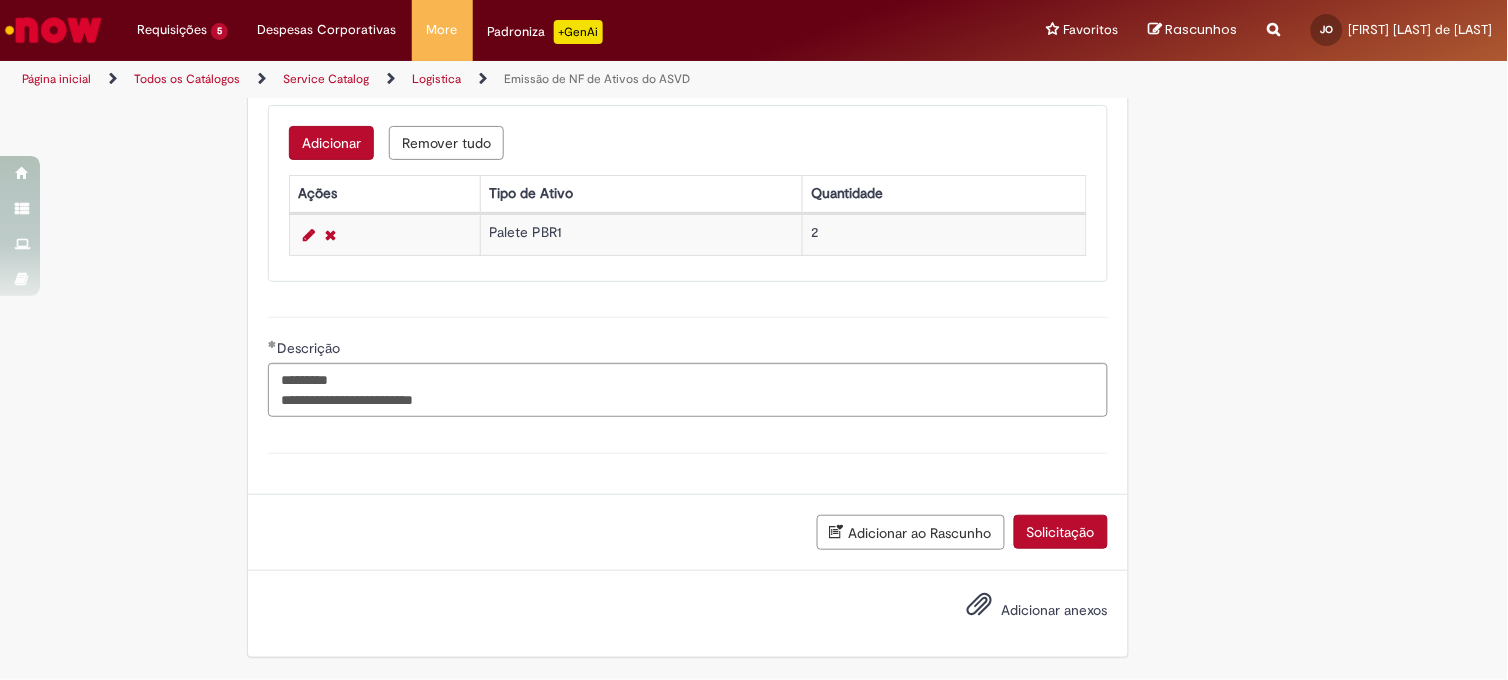 click on "Solicitação" at bounding box center [1061, 532] 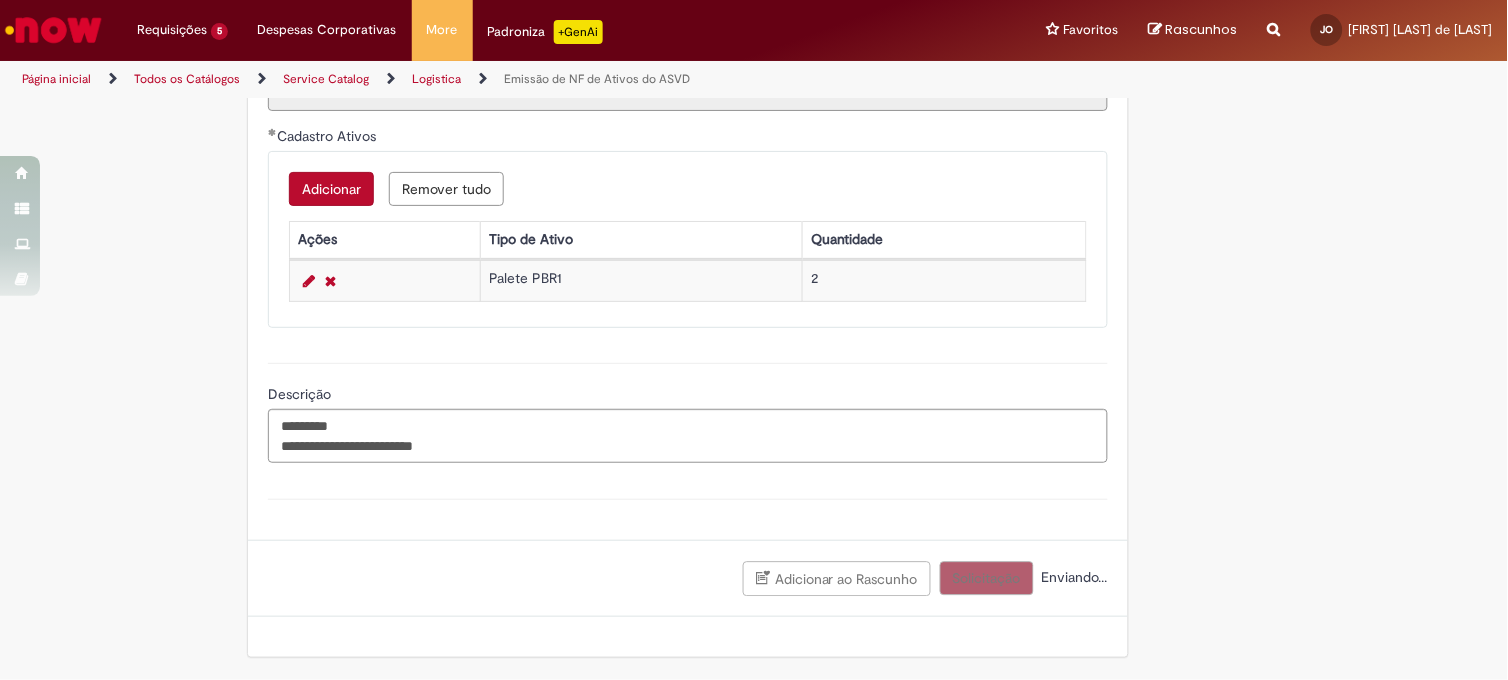 scroll, scrollTop: 996, scrollLeft: 0, axis: vertical 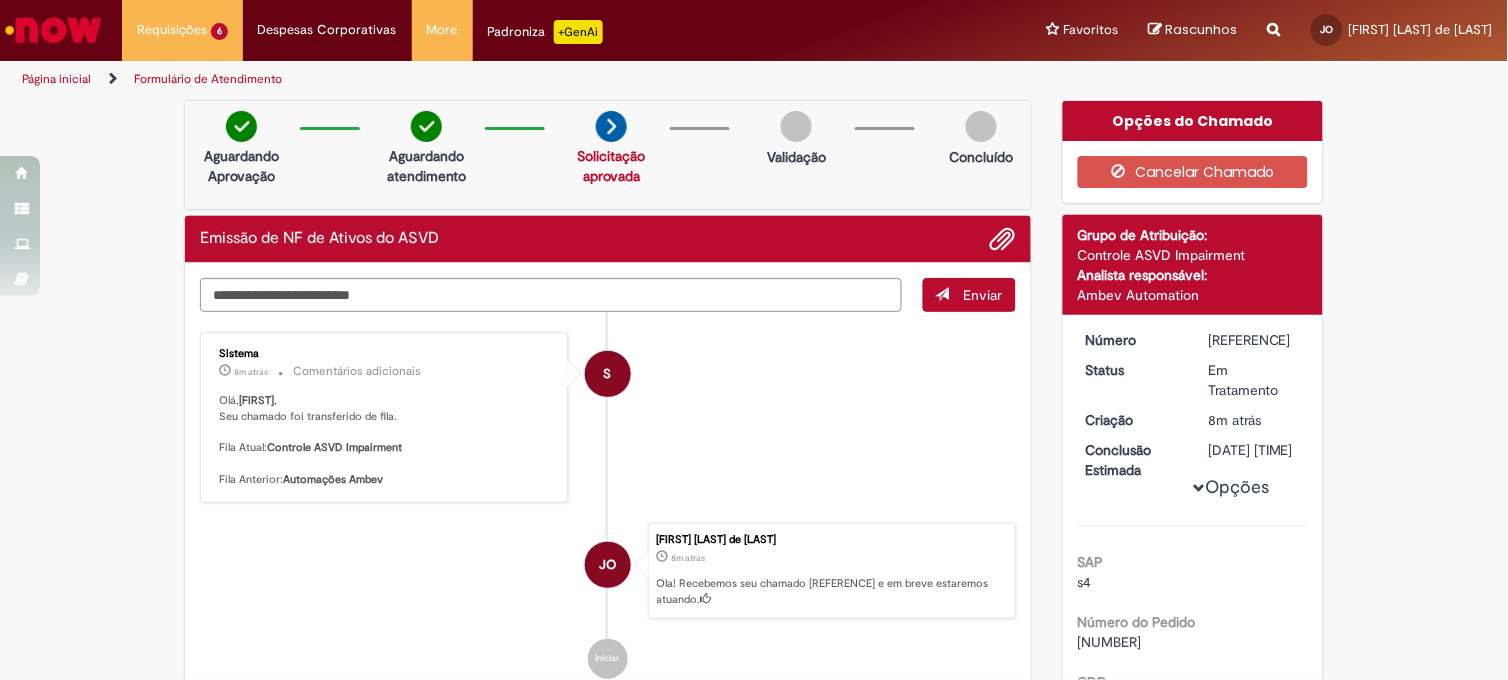click on "Verificar Código de Barras
Aguardando Aprovação
Aguardando atendimento
Solicitação aprovada
Solicitação aprovada
Validação
Concluído
Emissão de NF de Ativos do ASVD
Enviar
S
Sistema
8m atrás 8 minutos atrás     Comentários adicionais
Olá,  [FIRST] ,  Seu chamado foi transferido de fila. Fila Atual:  Controle ASVD Impairment Fila Anterior:  Automações Ambev" at bounding box center [608, 422] 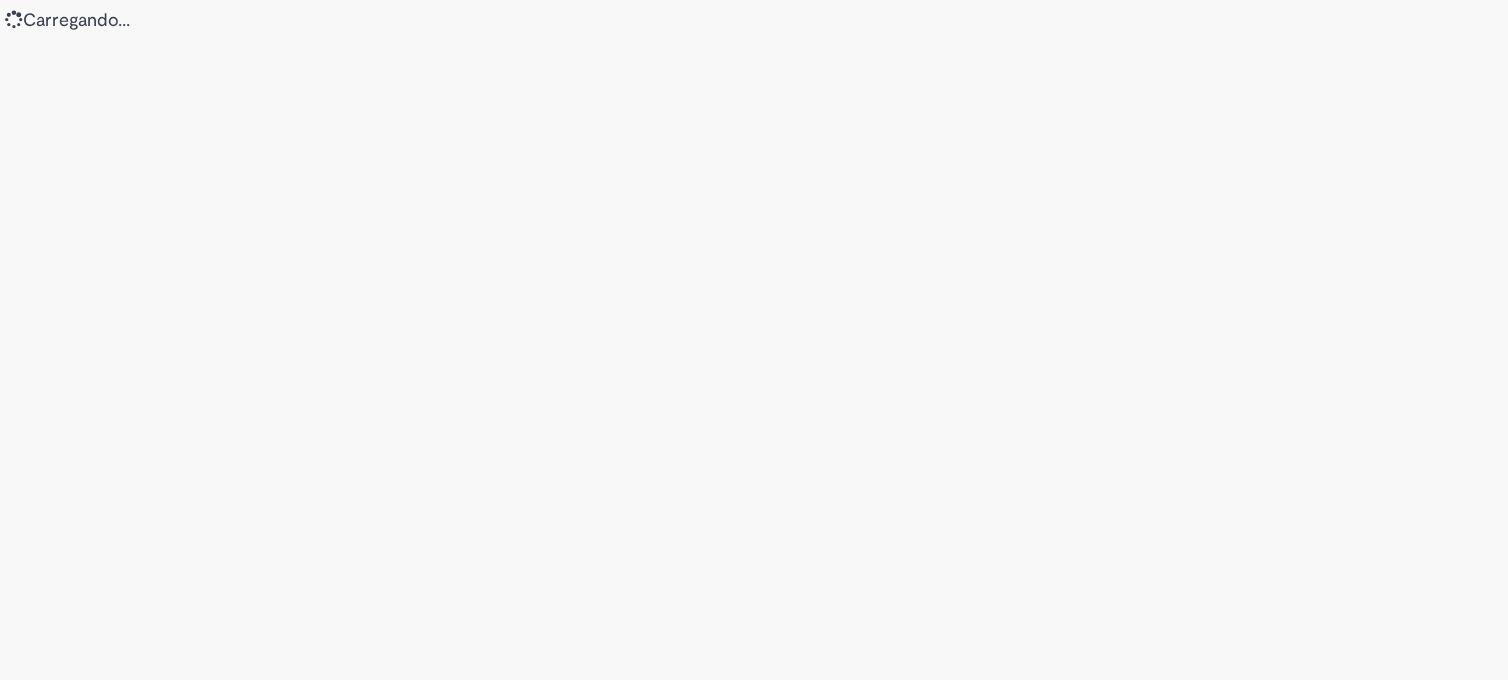scroll, scrollTop: 0, scrollLeft: 0, axis: both 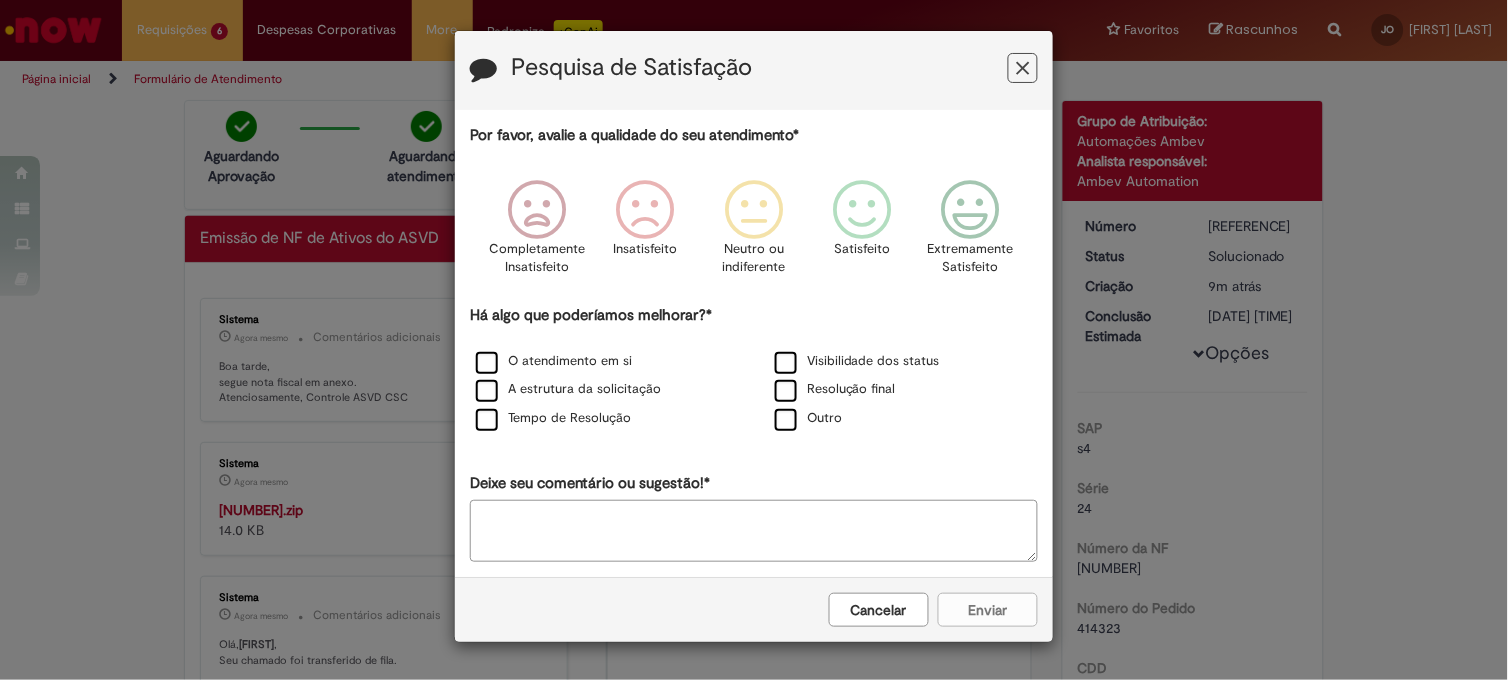 click on "Cancelar   Enviar" at bounding box center (754, 609) 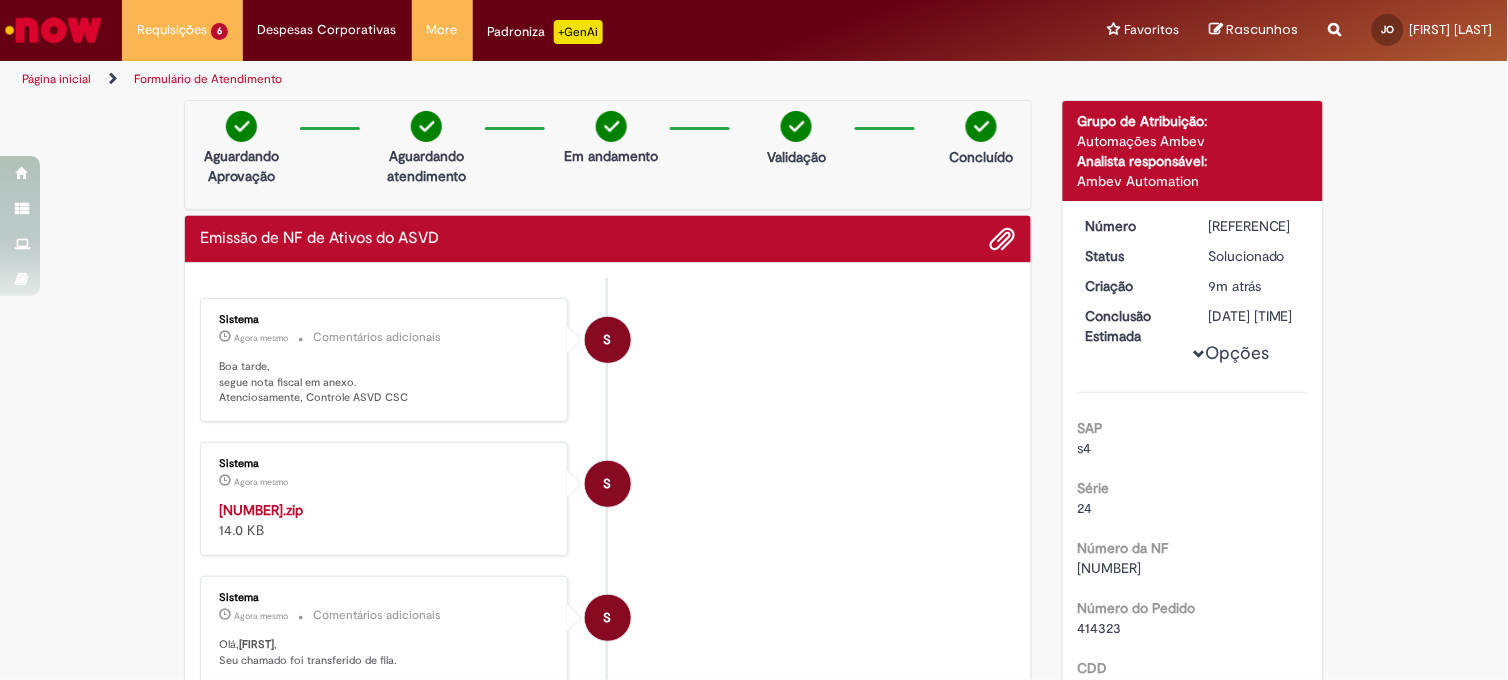 click on "33250856228356013977550240002562671173565737.zip" at bounding box center (261, 510) 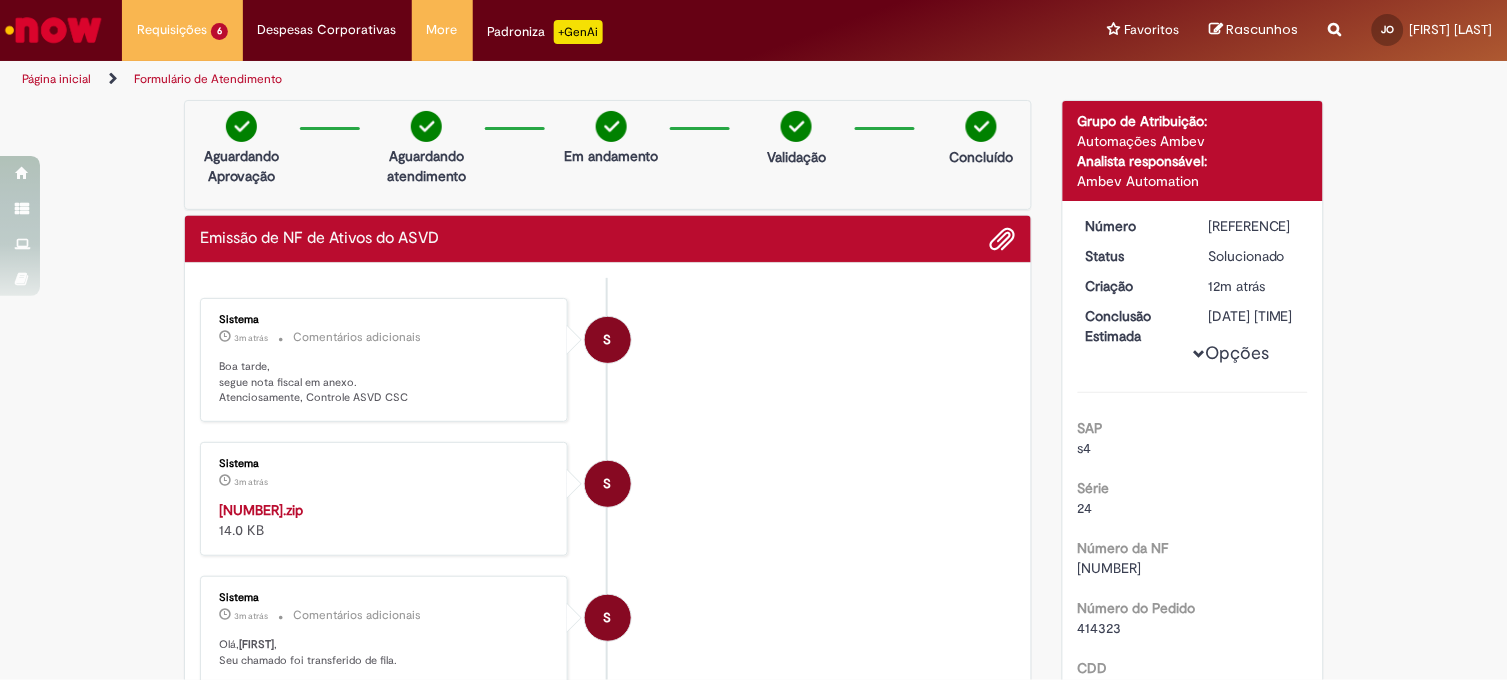 click on "Verificar Código de Barras
Aguardando Aprovação
Aguardando atendimento
Em andamento
Validação
Concluído
Emissão de NF de Ativos do ASVD
Enviar
S
Sistema
3m atrás 3 minutos atrás     Comentários adicionais
Boa tarde,
segue nota fiscal em anexo.
Atenciosamente, Controle ASVD CSC
S" at bounding box center [754, 1038] 